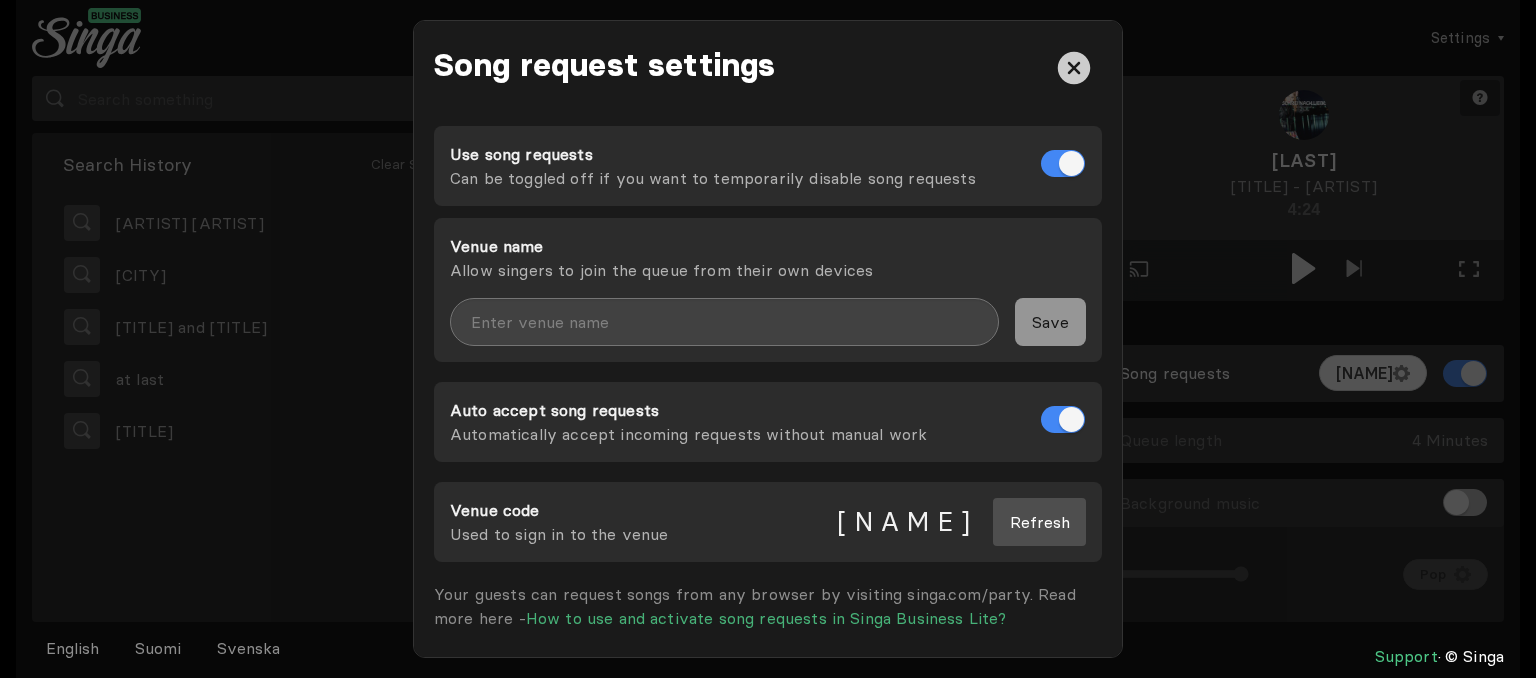 scroll, scrollTop: 0, scrollLeft: 0, axis: both 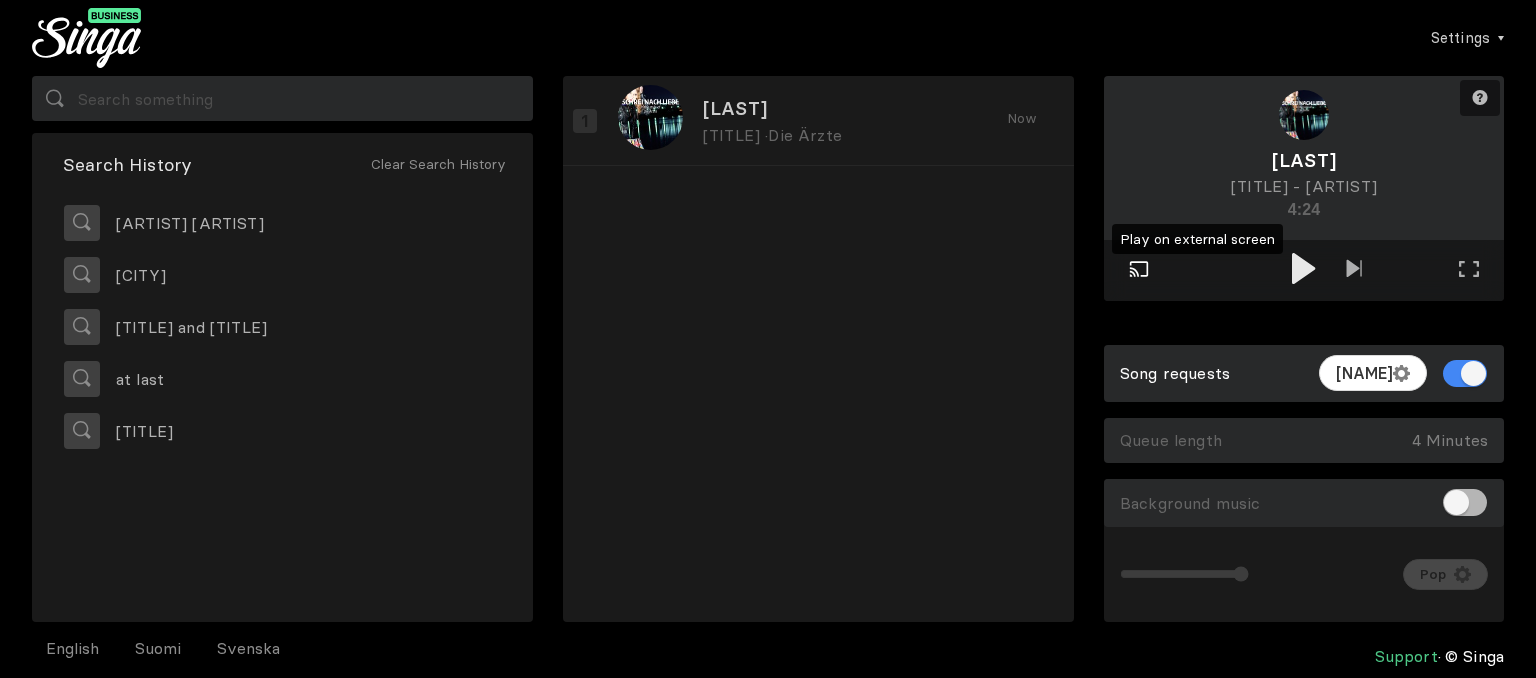 click on "Play on external screen" at bounding box center (1139, 271) 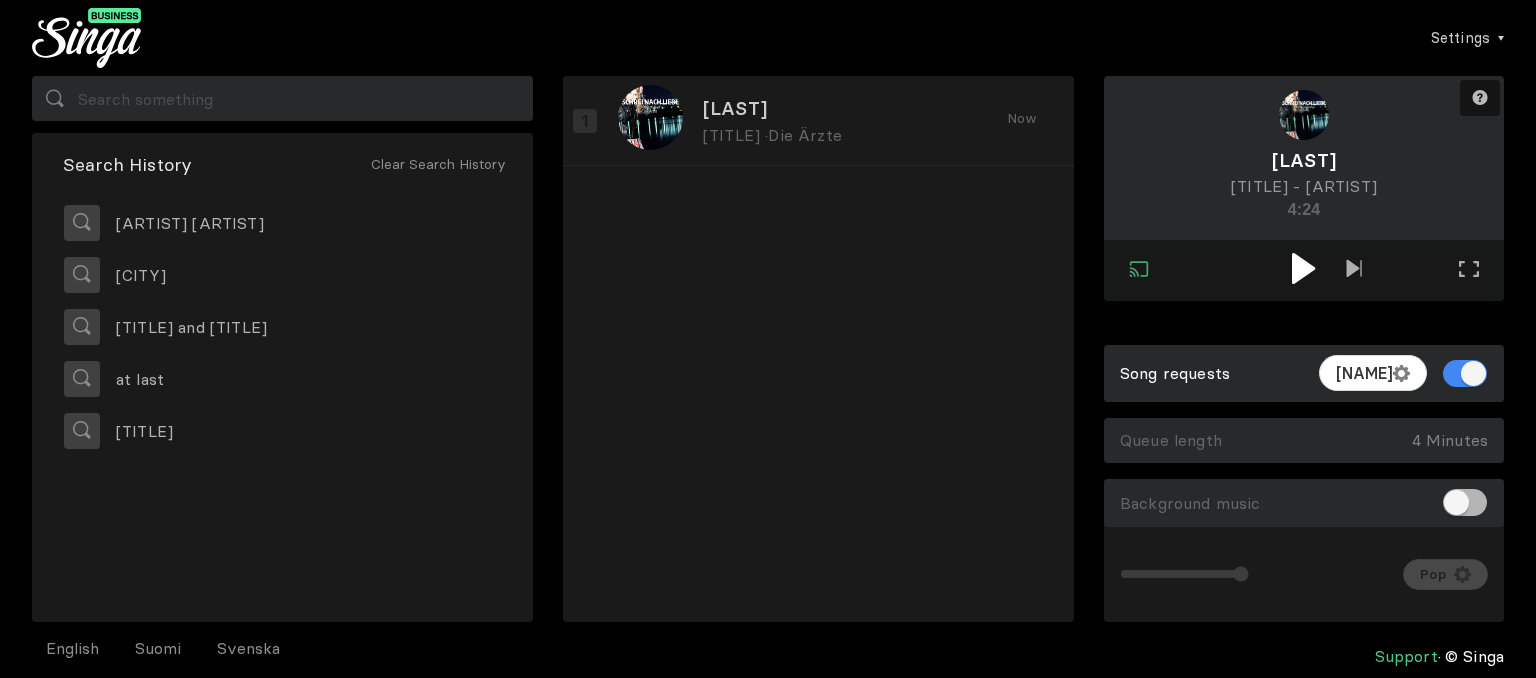 click at bounding box center [1303, 268] 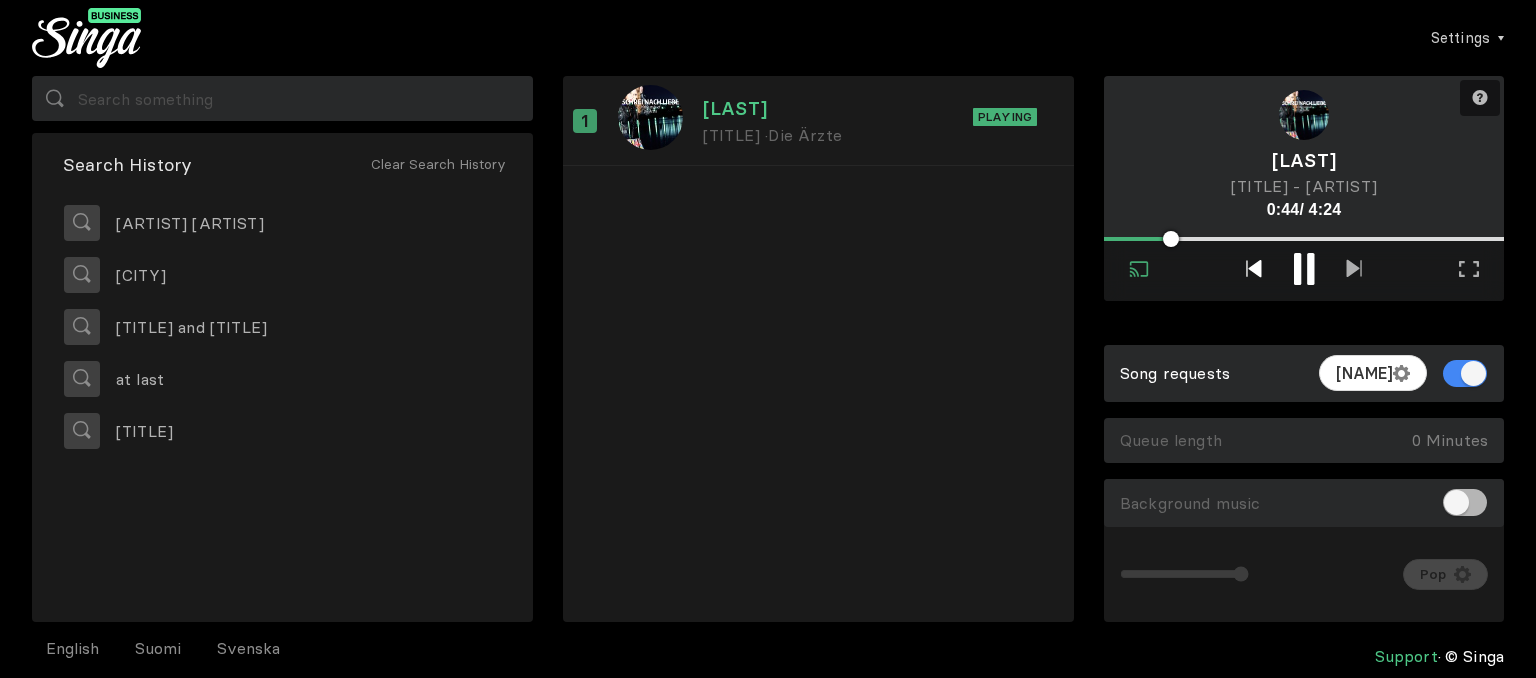 click at bounding box center (1254, 270) 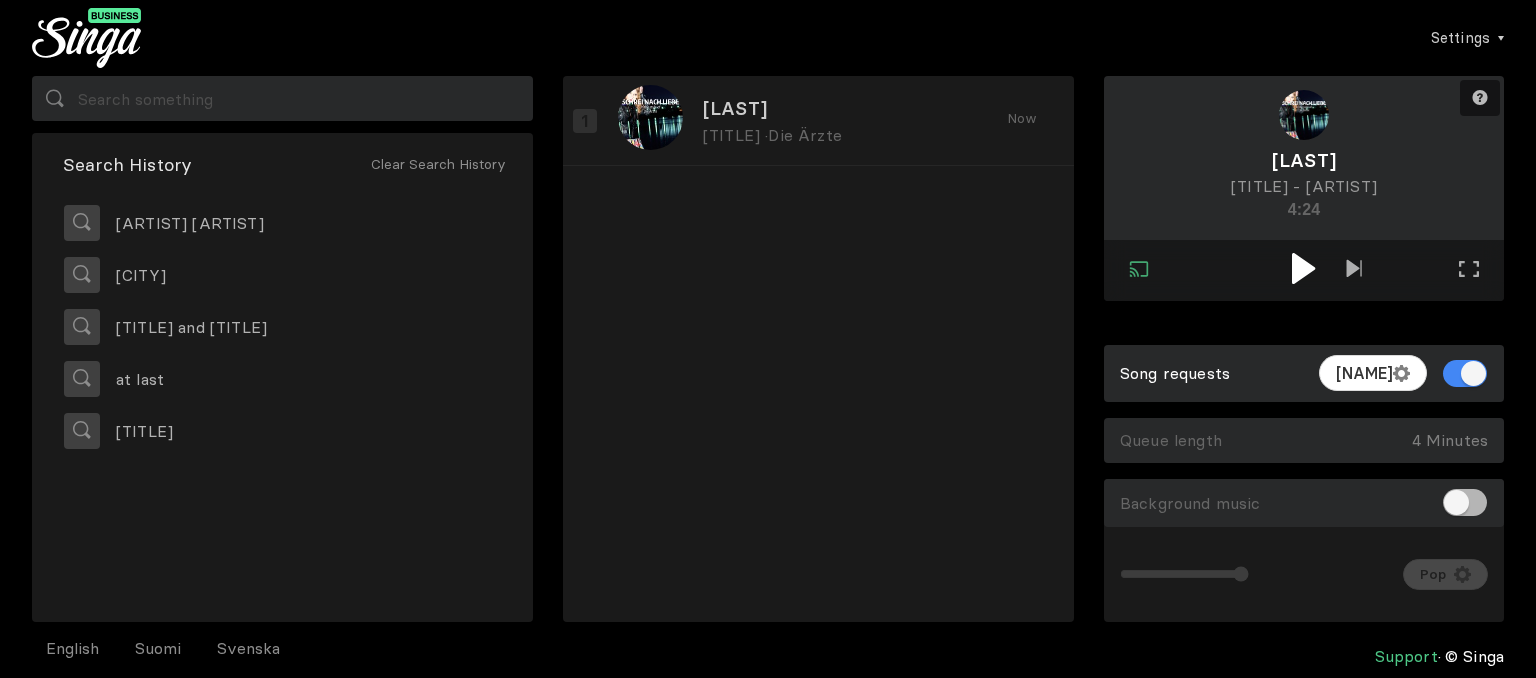 click at bounding box center (1303, 268) 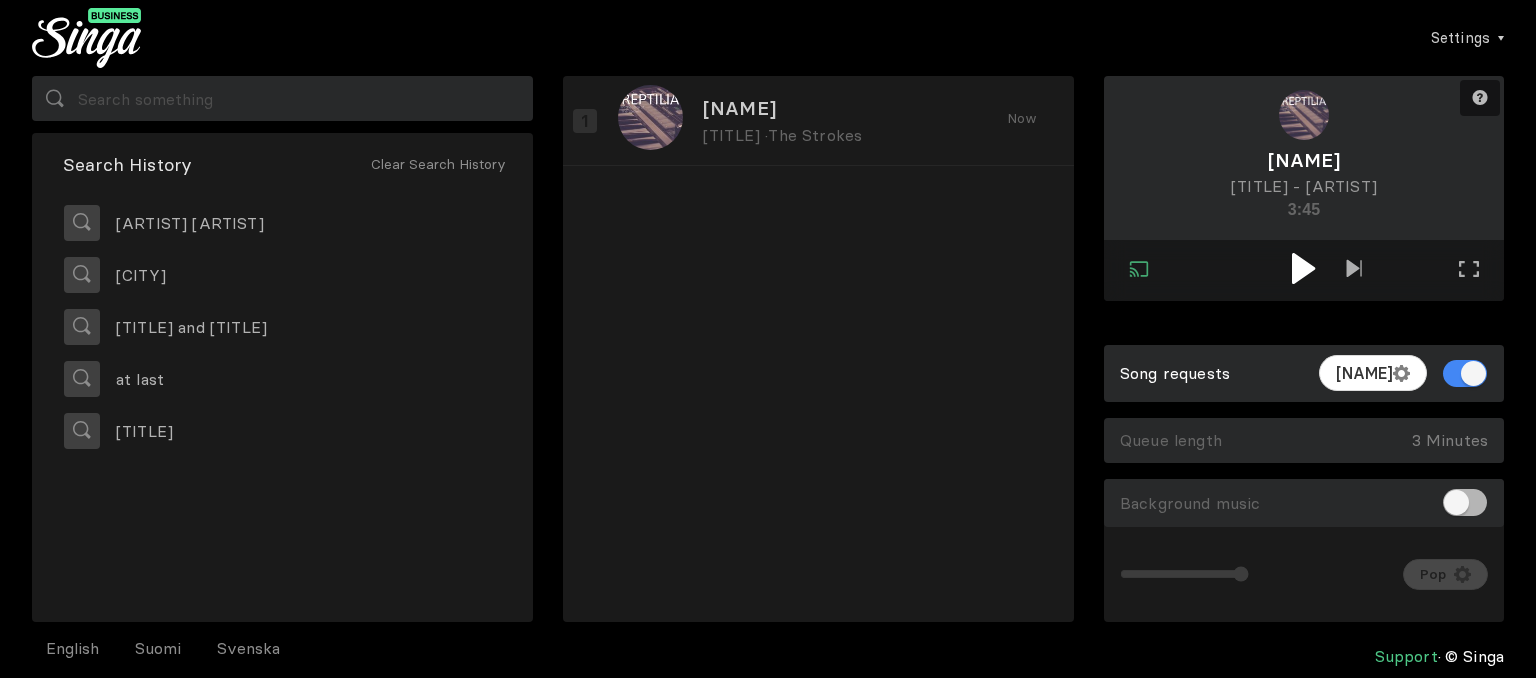 click at bounding box center (1304, 270) 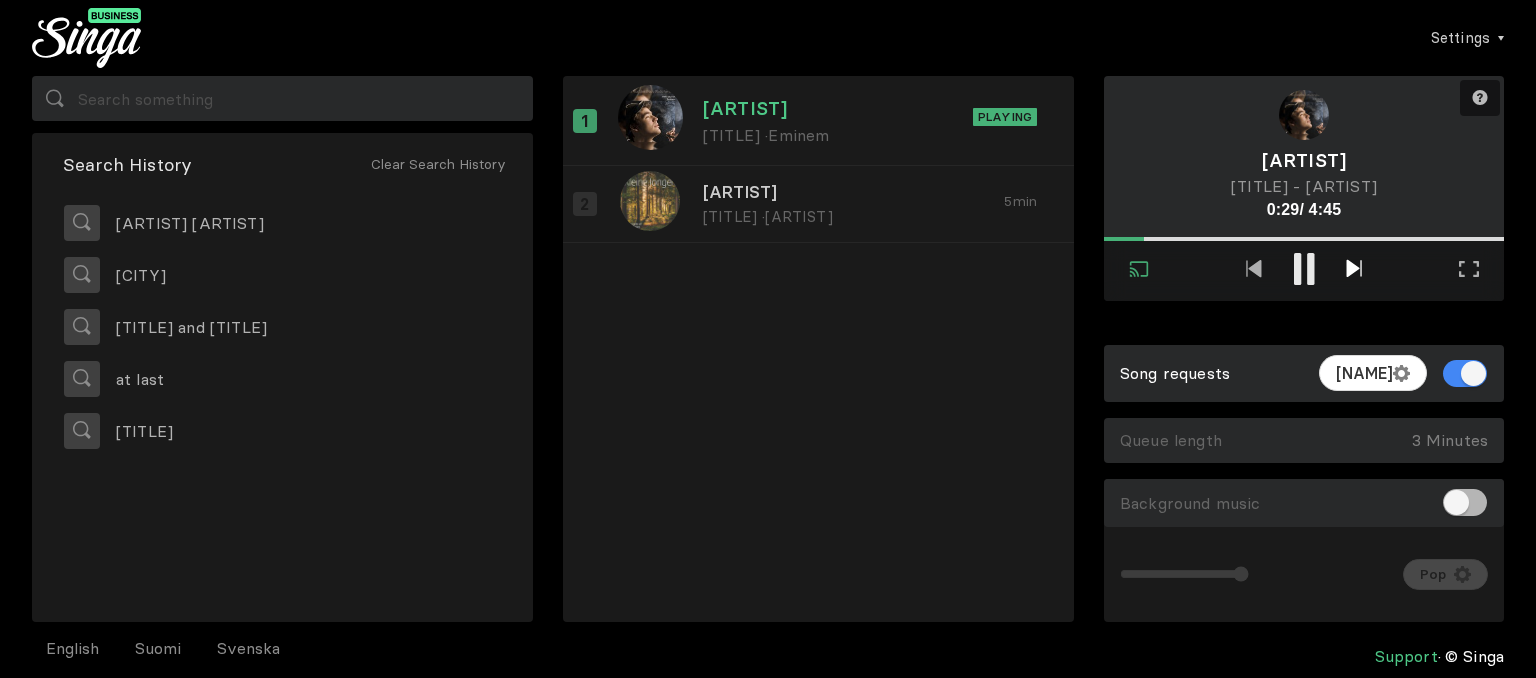 click at bounding box center [1354, 270] 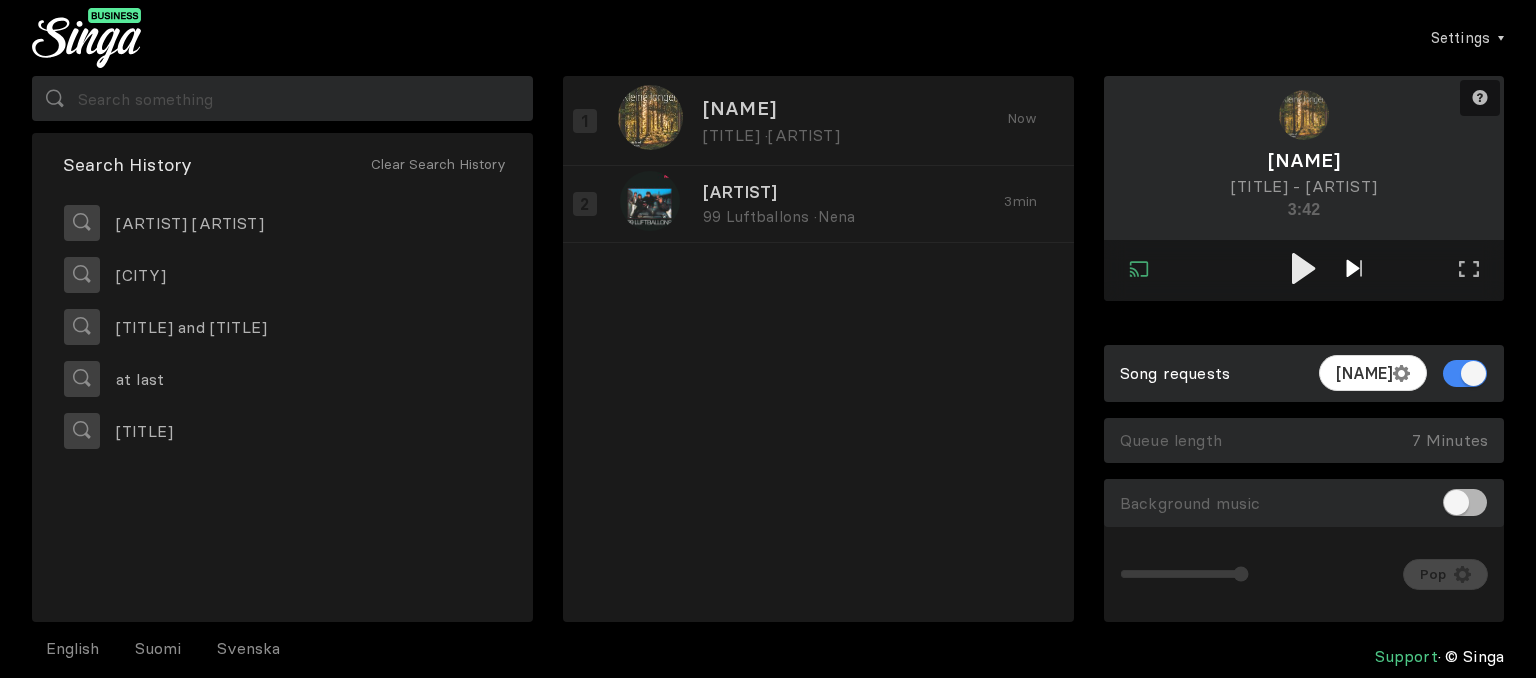 click at bounding box center (1353, 268) 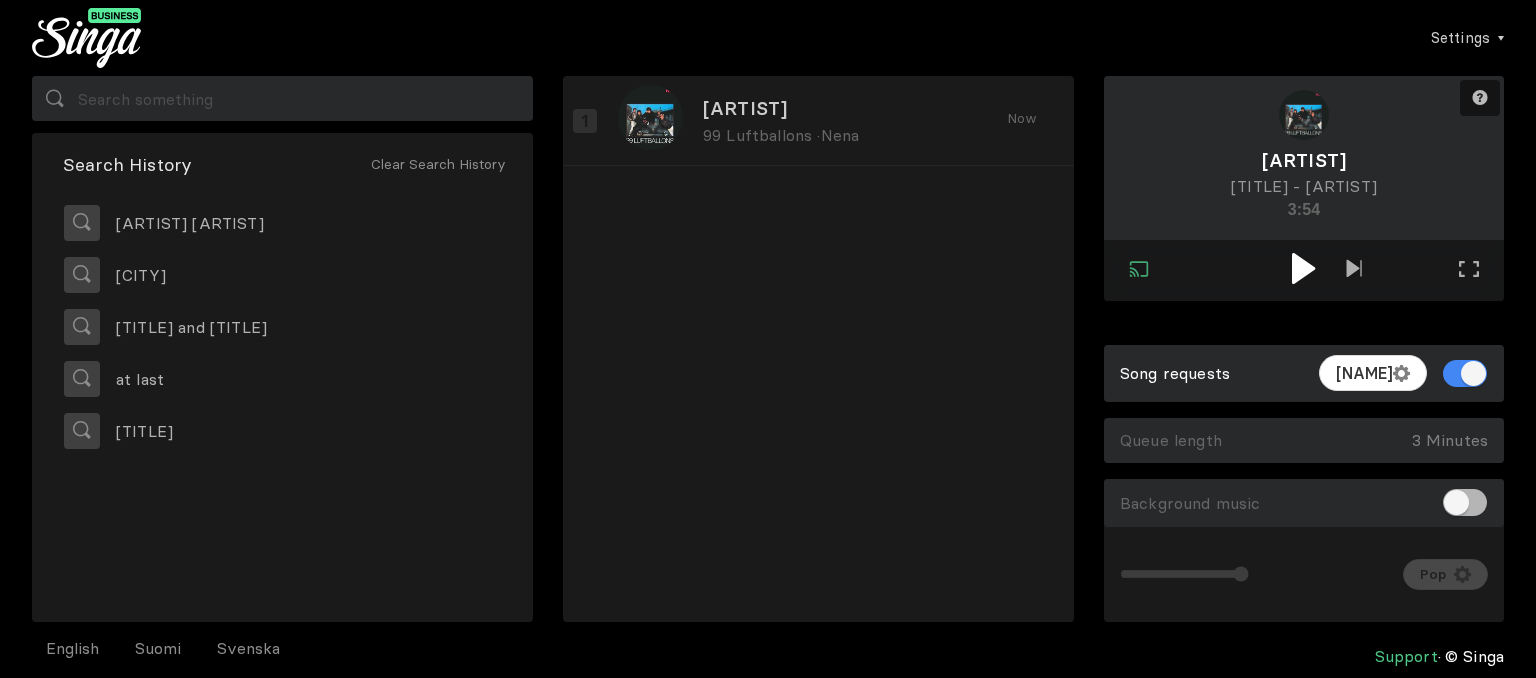 click at bounding box center (1303, 268) 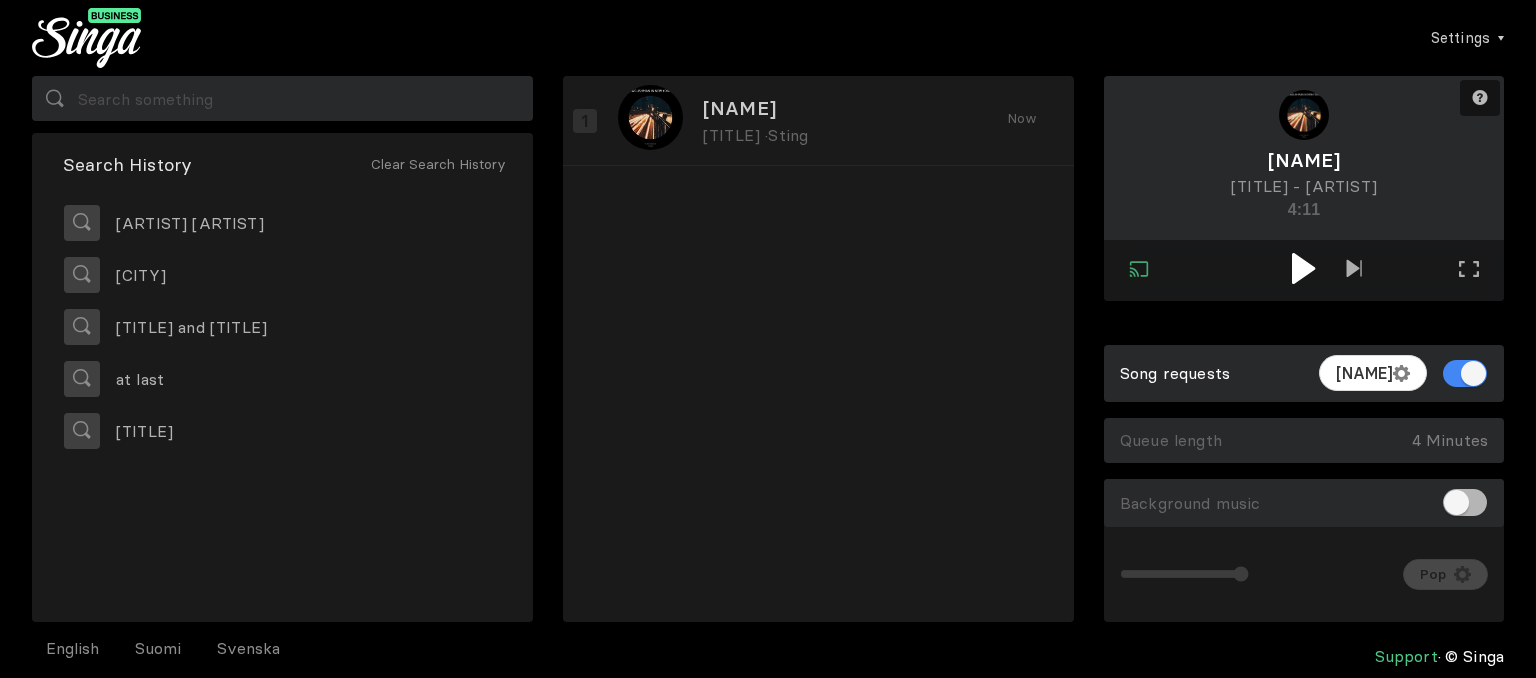click at bounding box center (1304, 268) 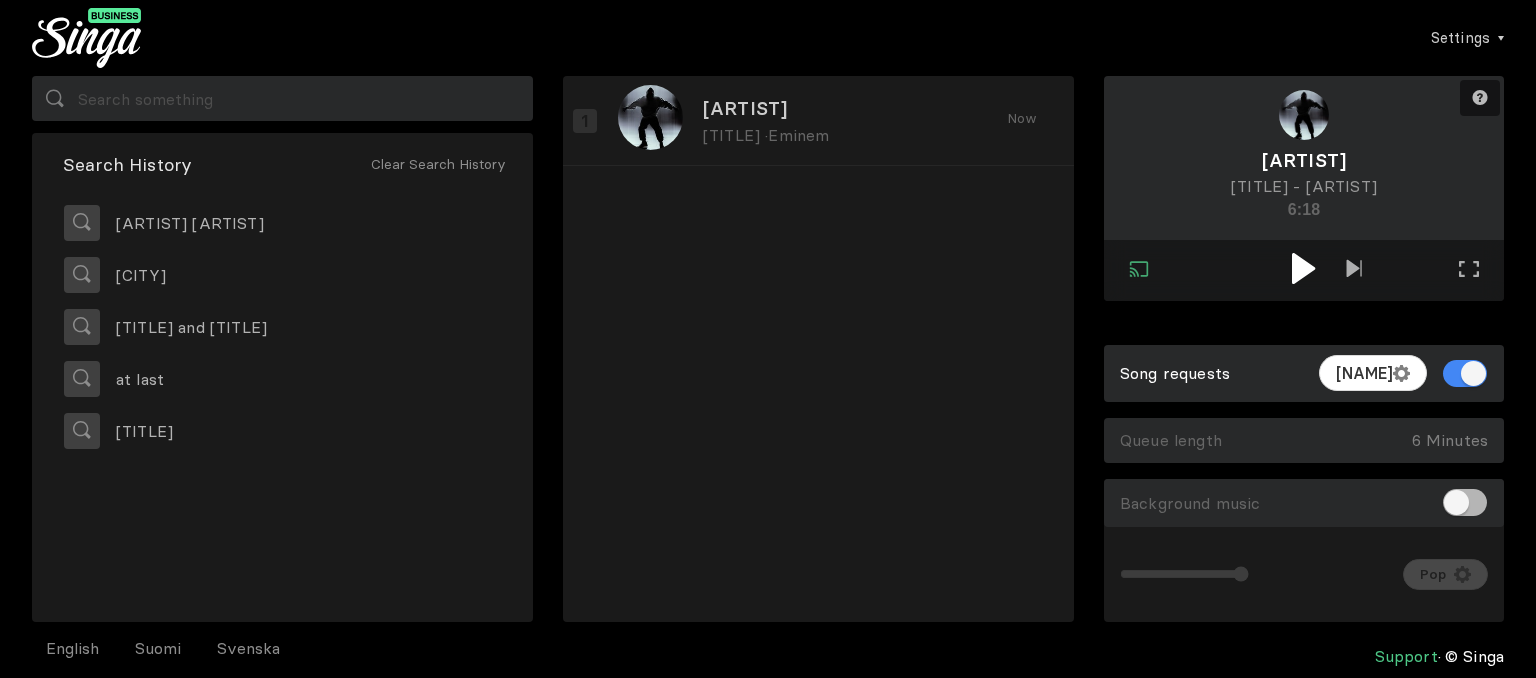 click at bounding box center (1303, 268) 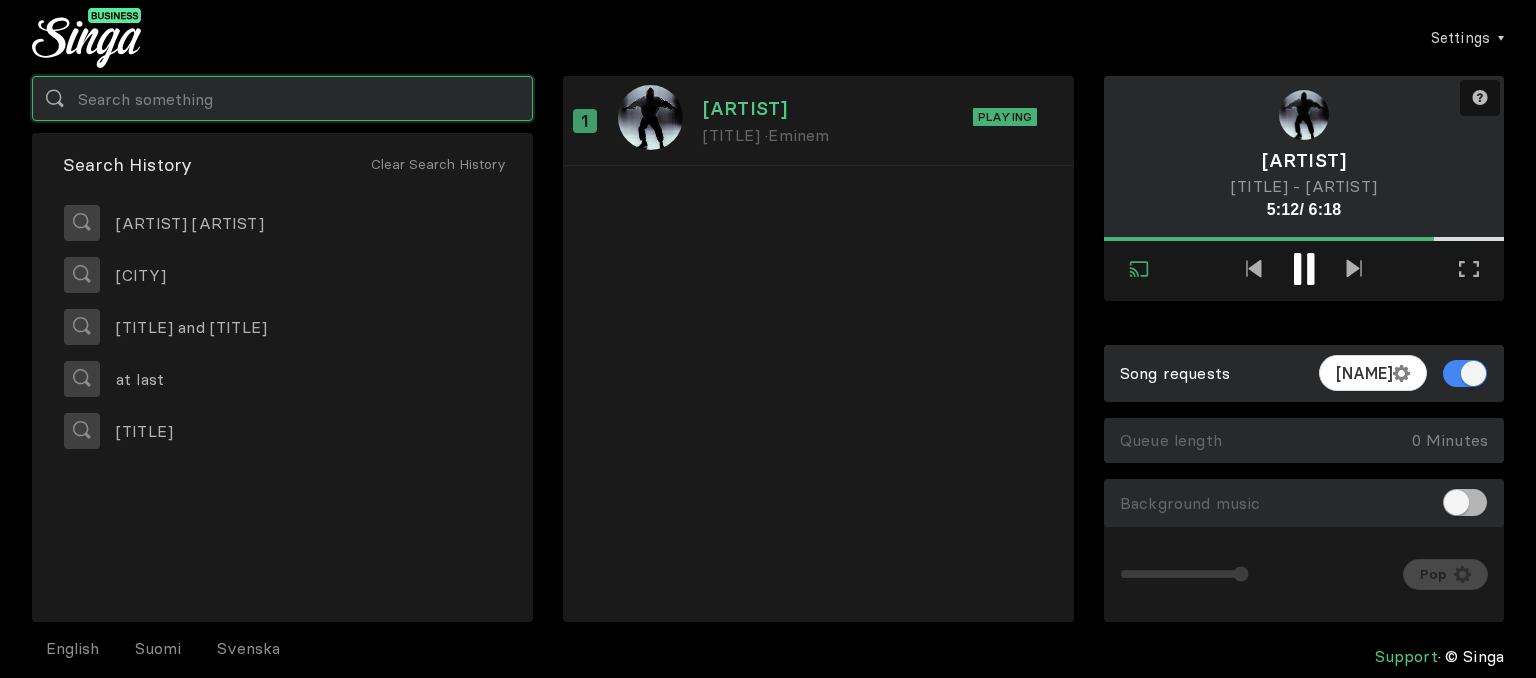 click at bounding box center [282, 98] 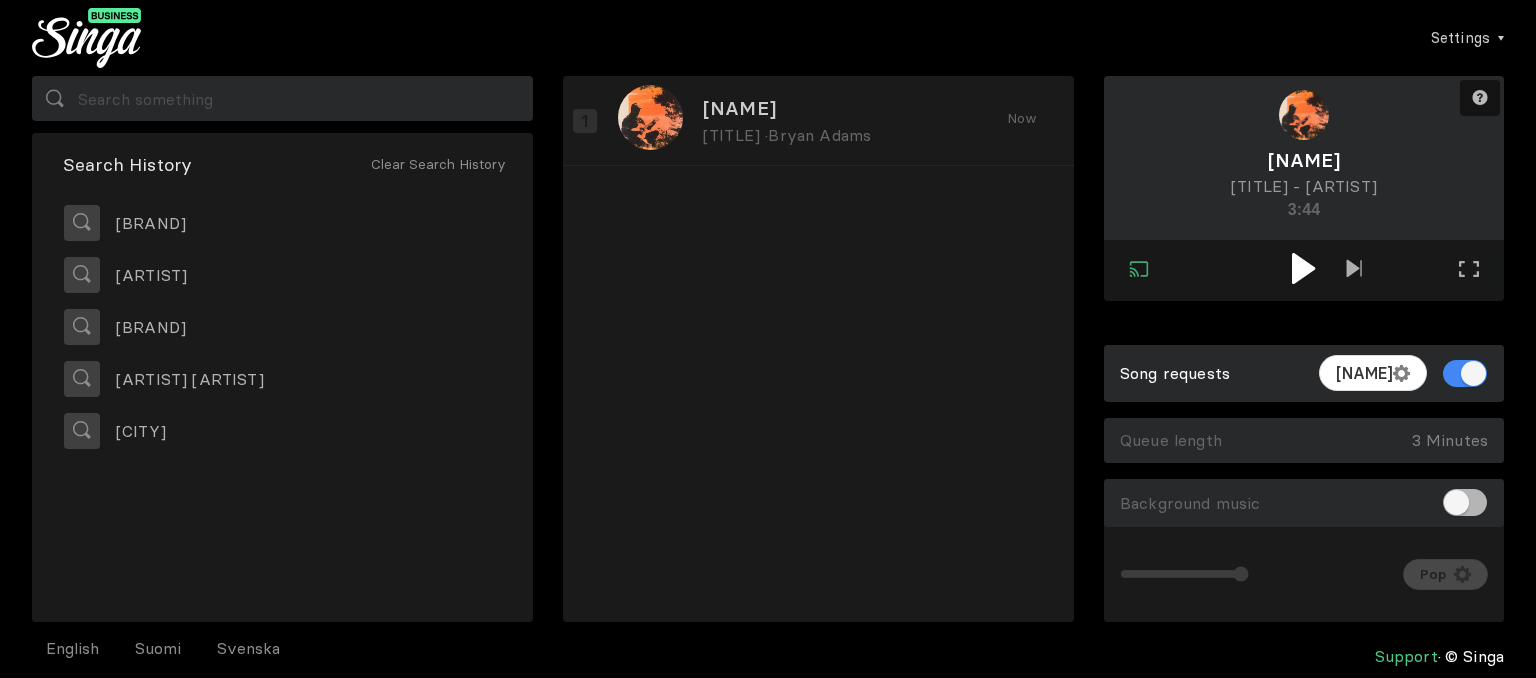 click at bounding box center (1303, 268) 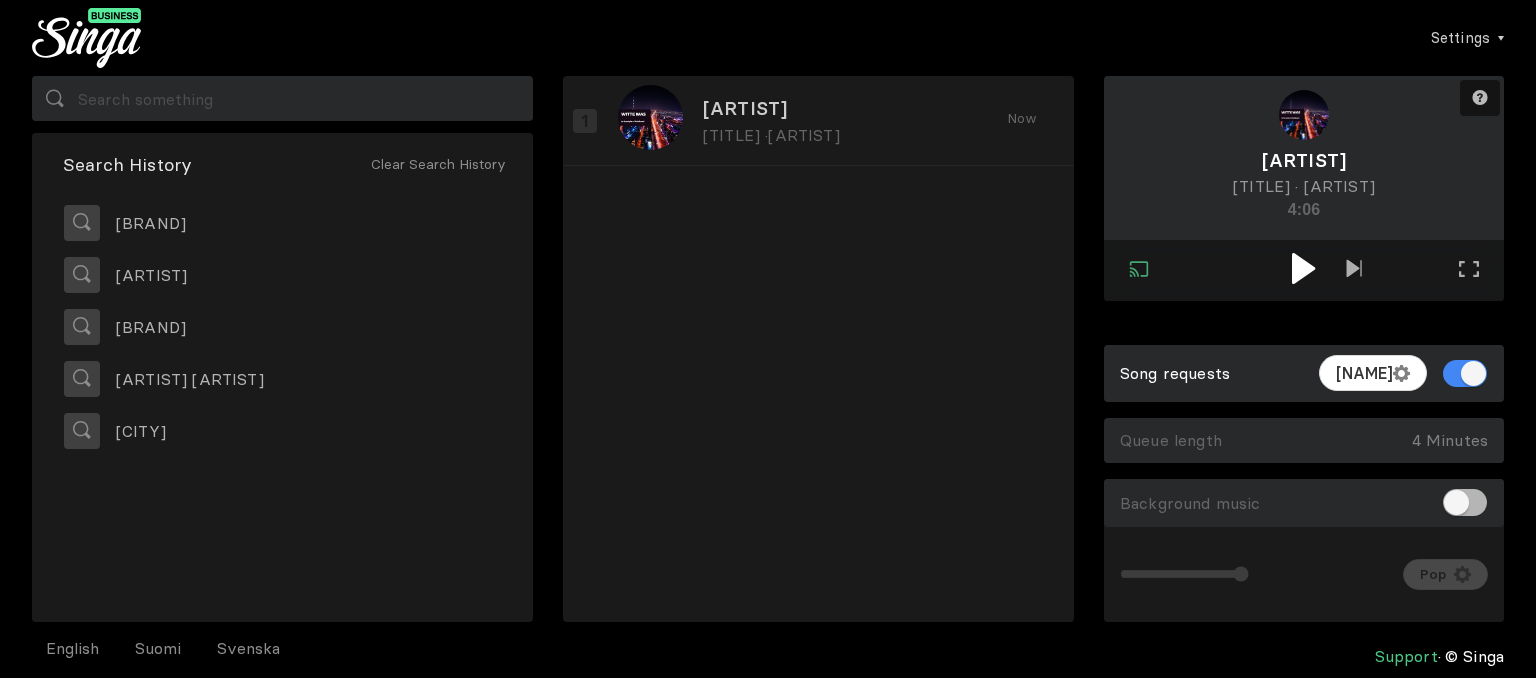 click at bounding box center [1304, 268] 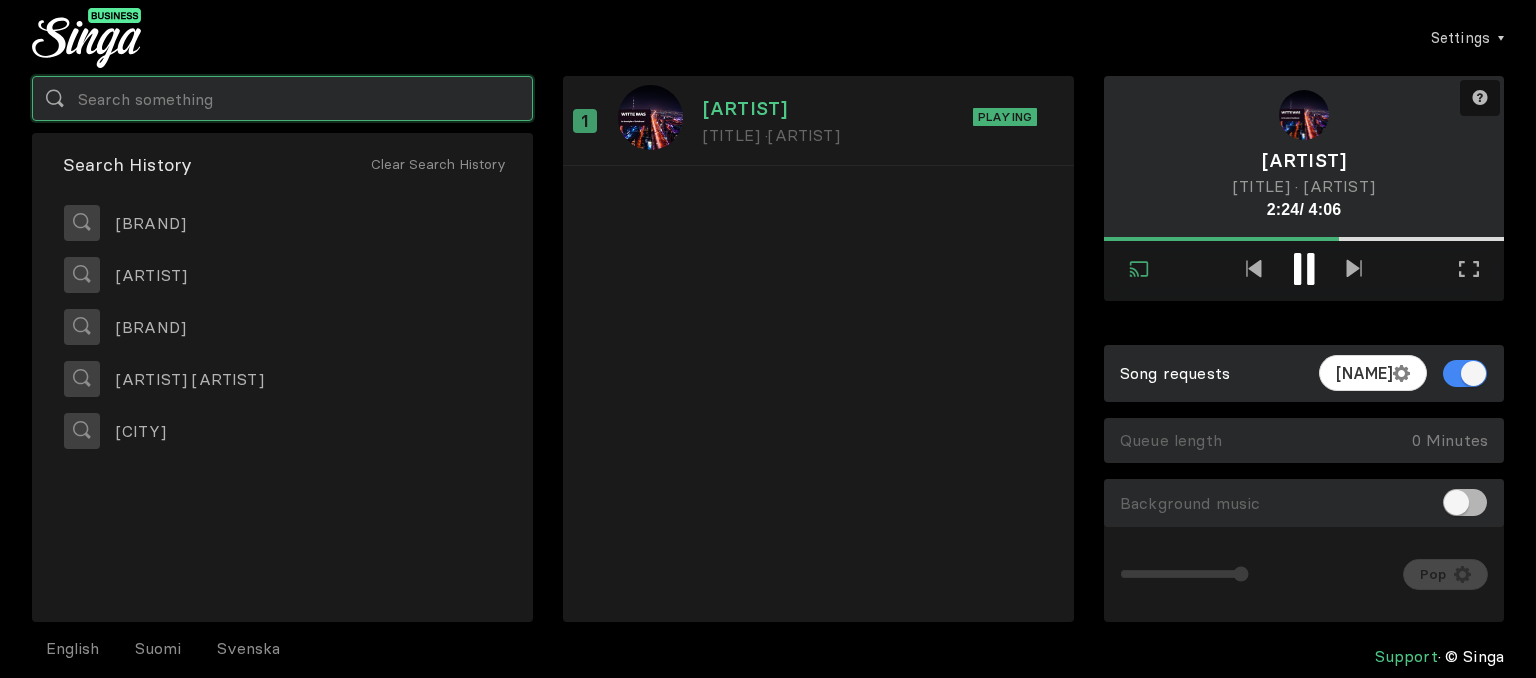 click at bounding box center (282, 98) 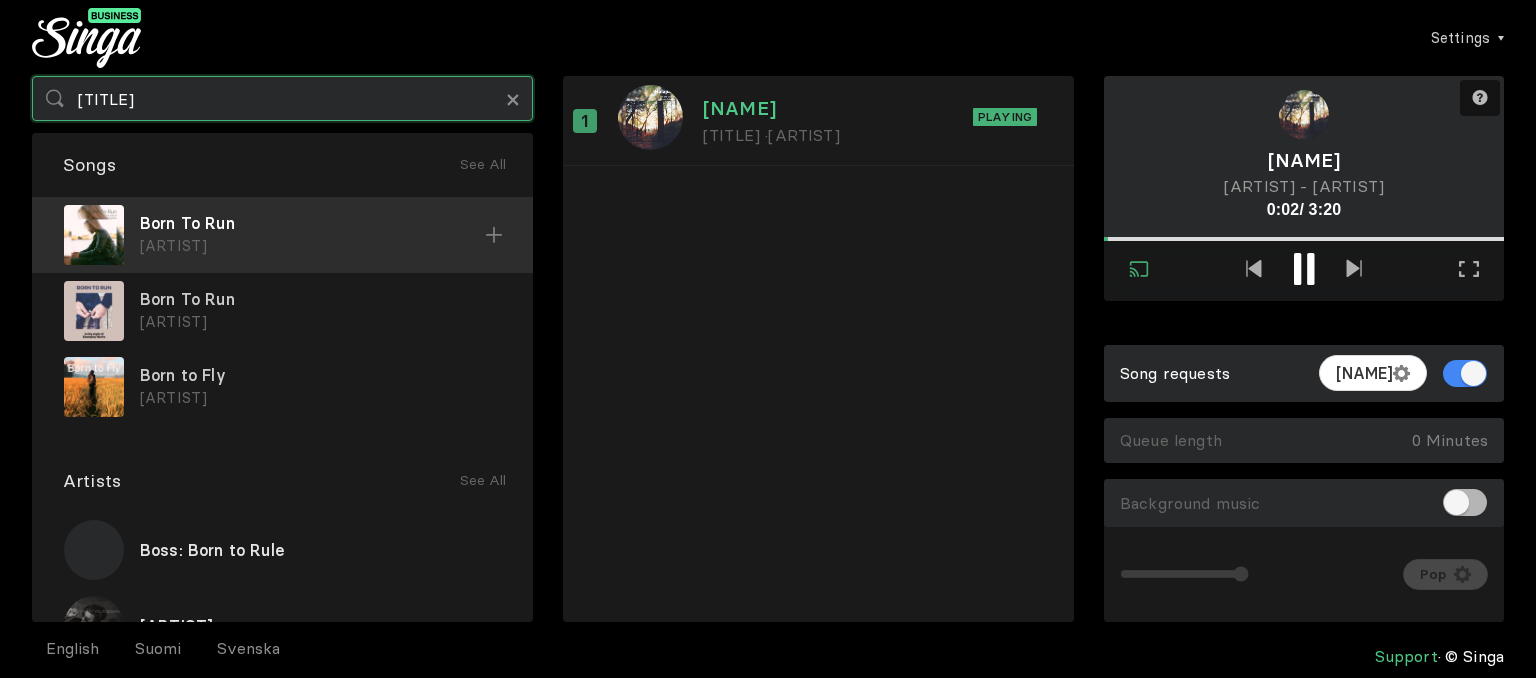 type on "[TITLE]" 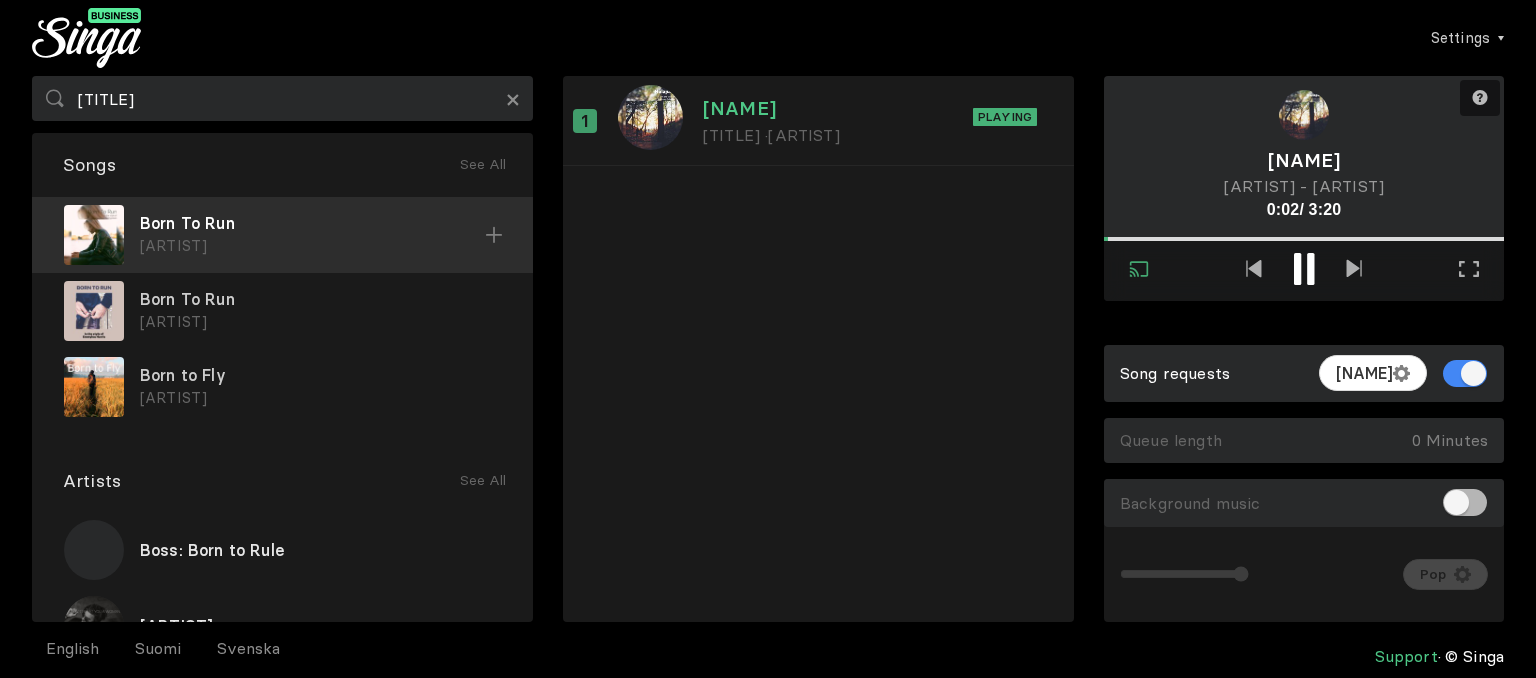 click on "[ARTIST]" at bounding box center [312, 246] 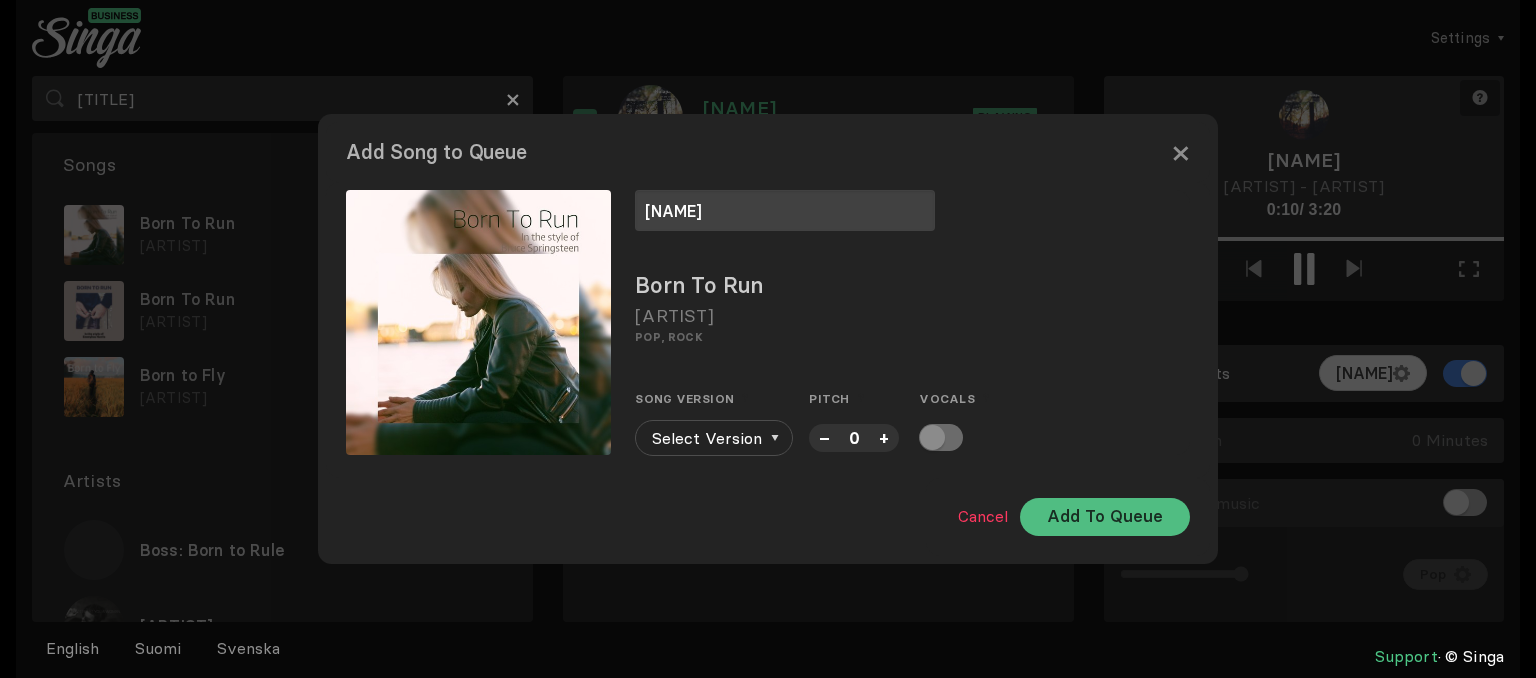 type on "[NAME]" 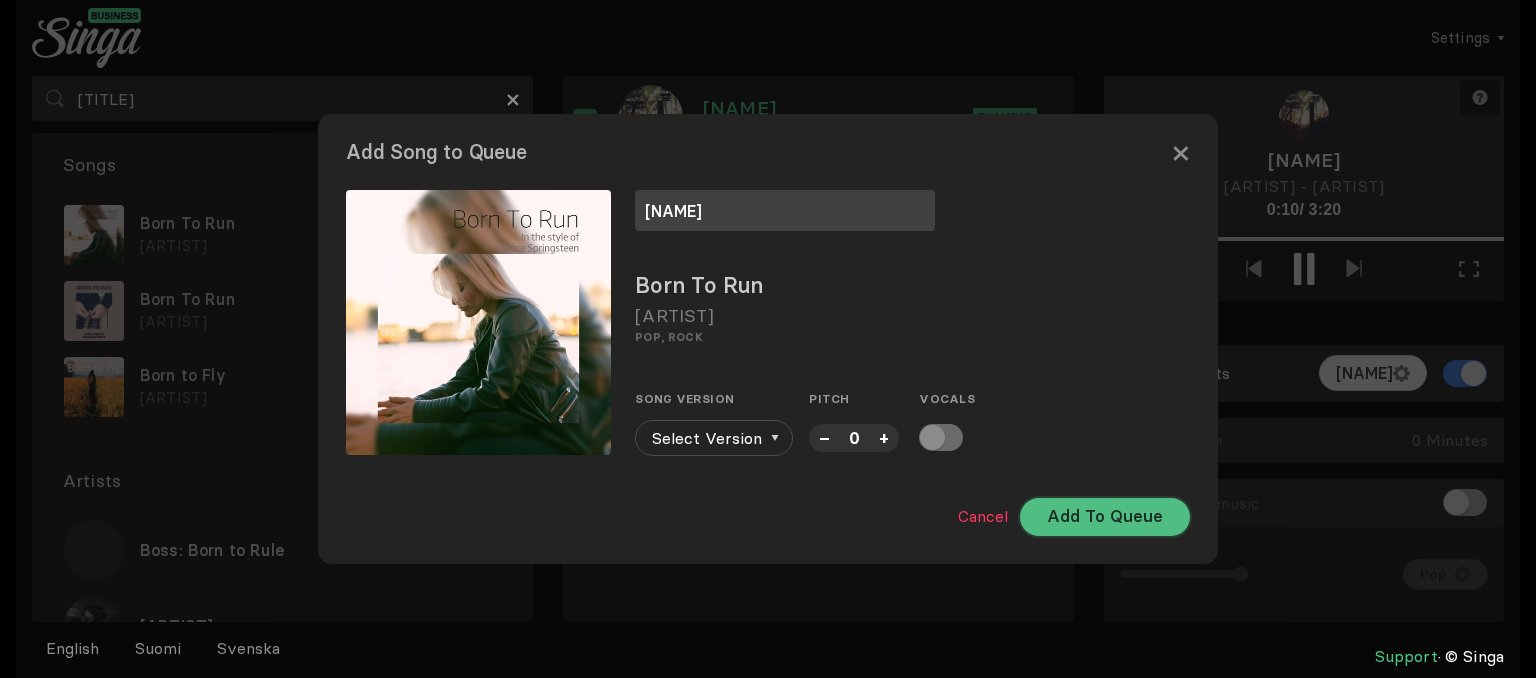 click on "Add To Queue" at bounding box center (1105, 517) 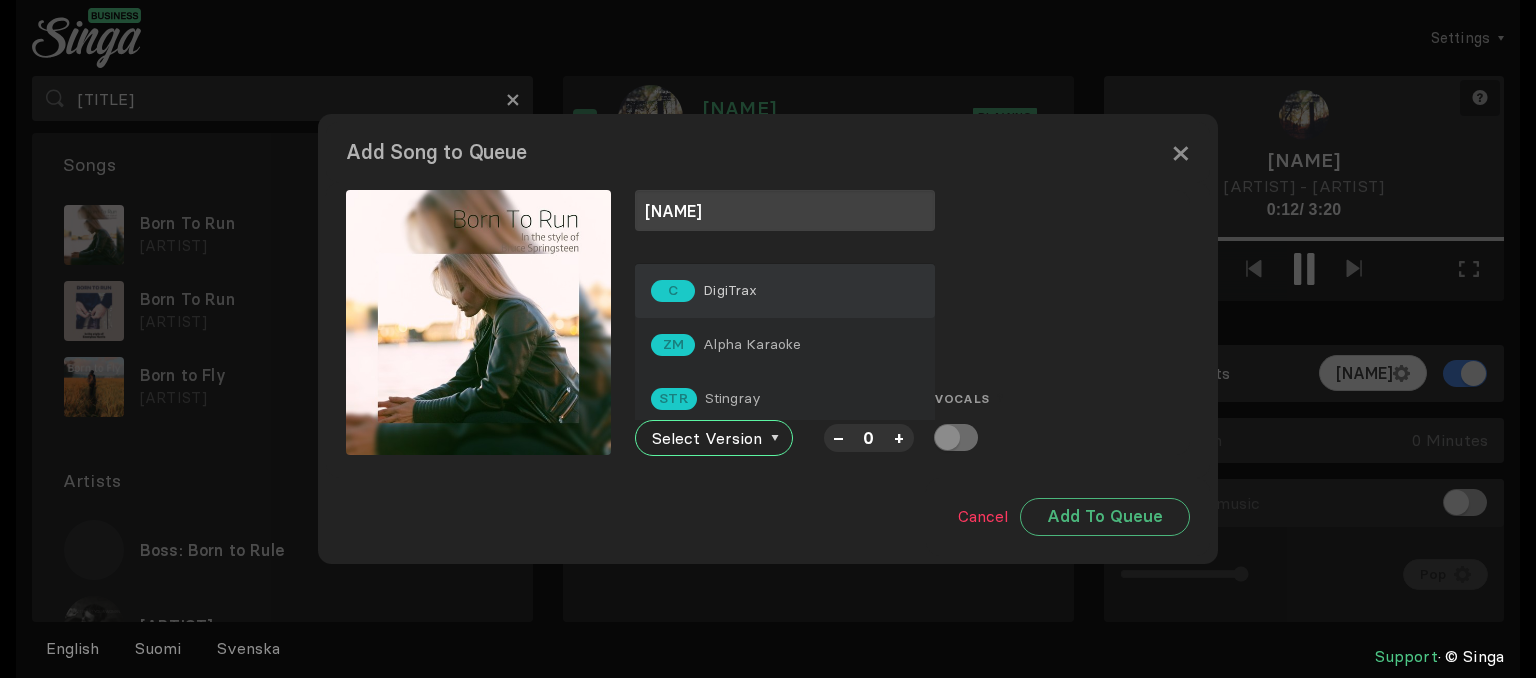 click on "C DigiTrax" at bounding box center [785, 291] 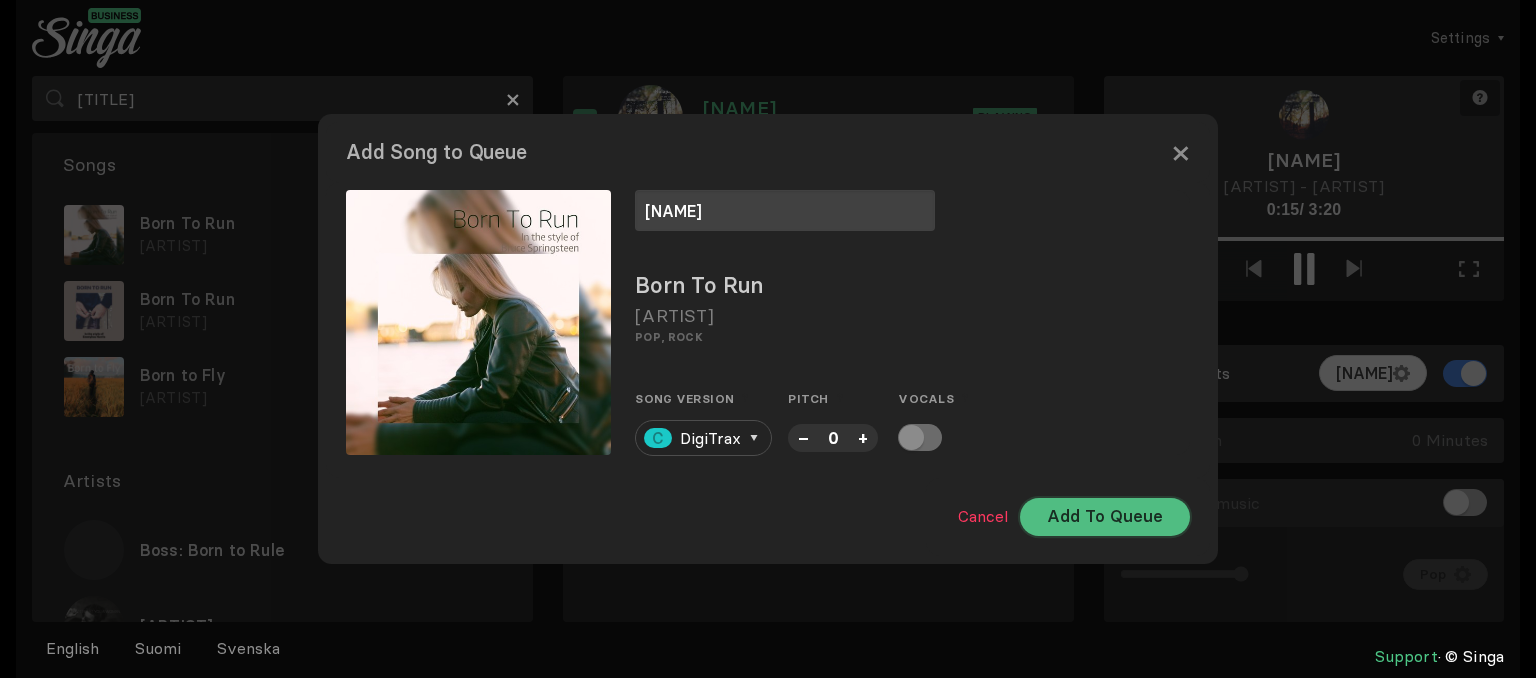 click on "Add To Queue" at bounding box center [1105, 517] 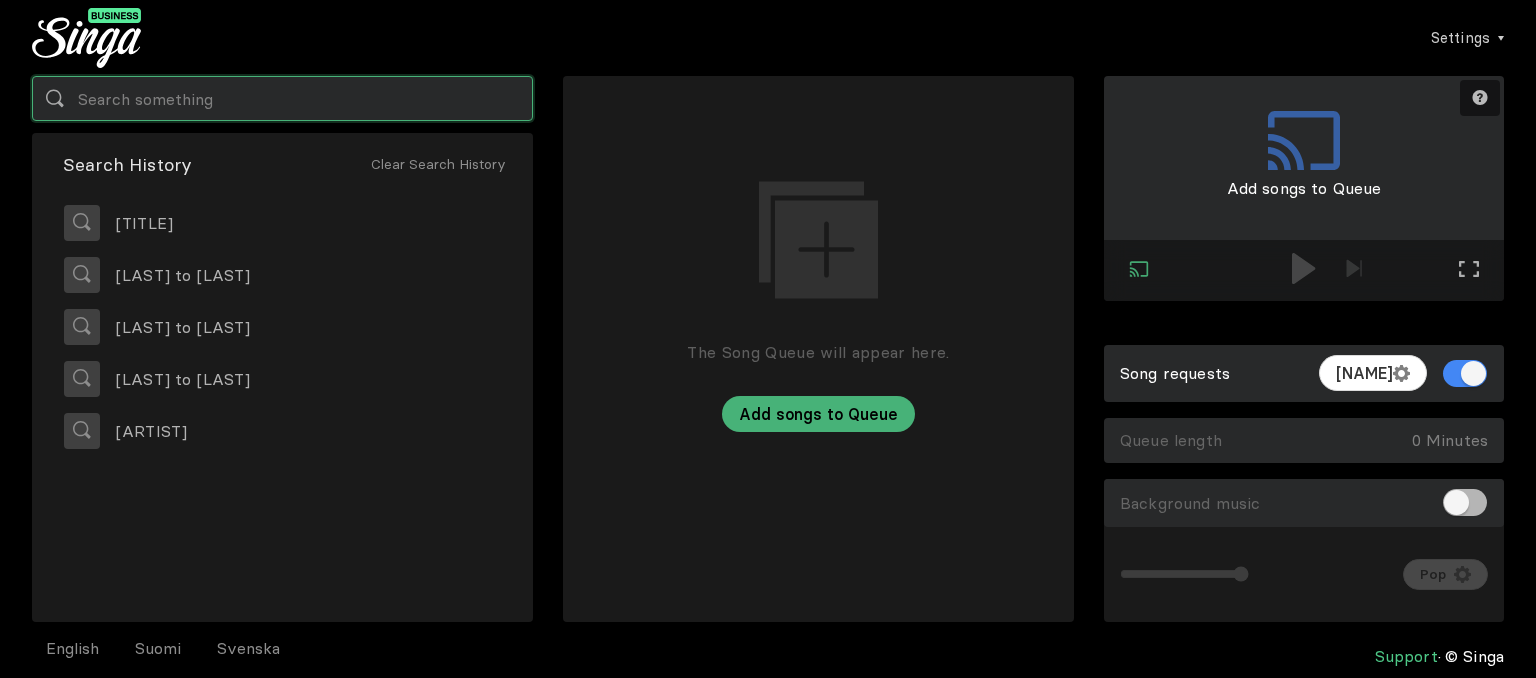 click at bounding box center [282, 98] 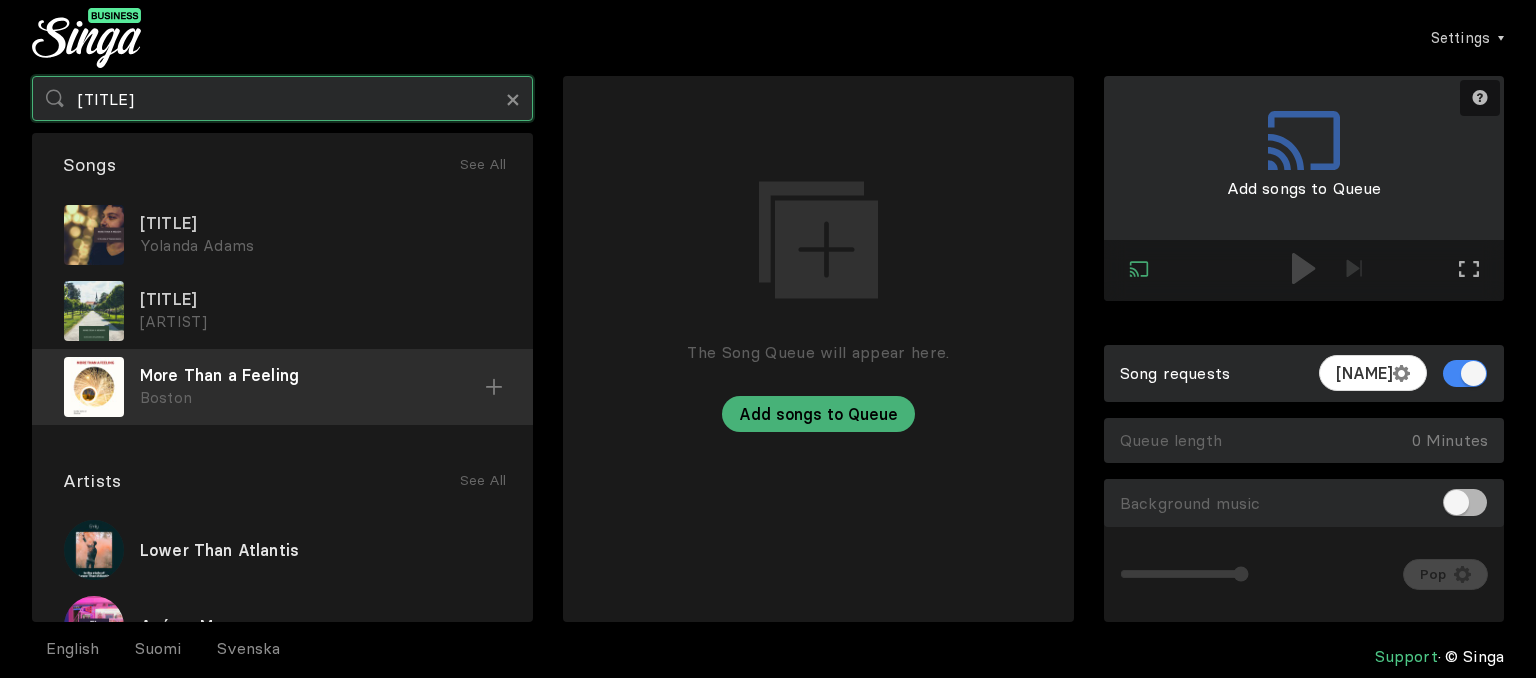 type on "[TITLE]" 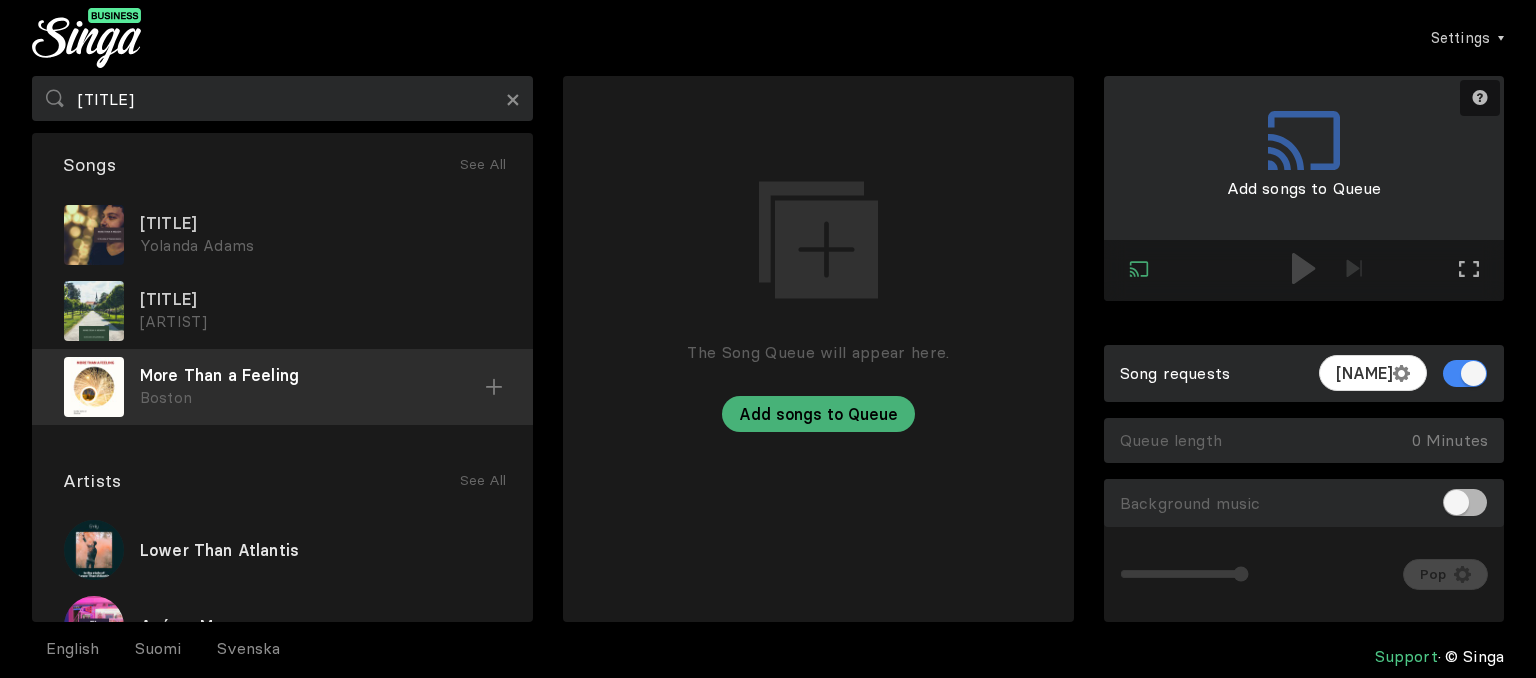click on "More Than a Feeling" at bounding box center [320, 223] 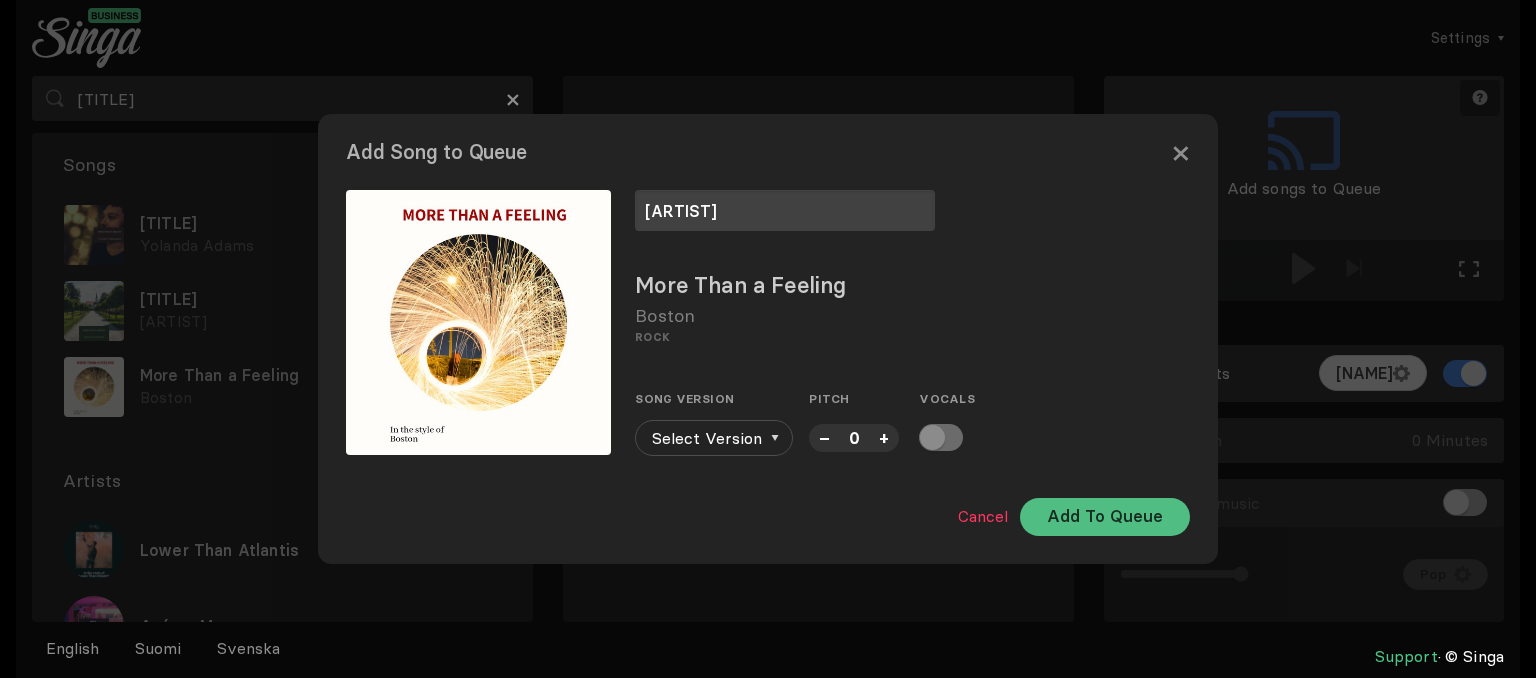 type on "[ARTIST]" 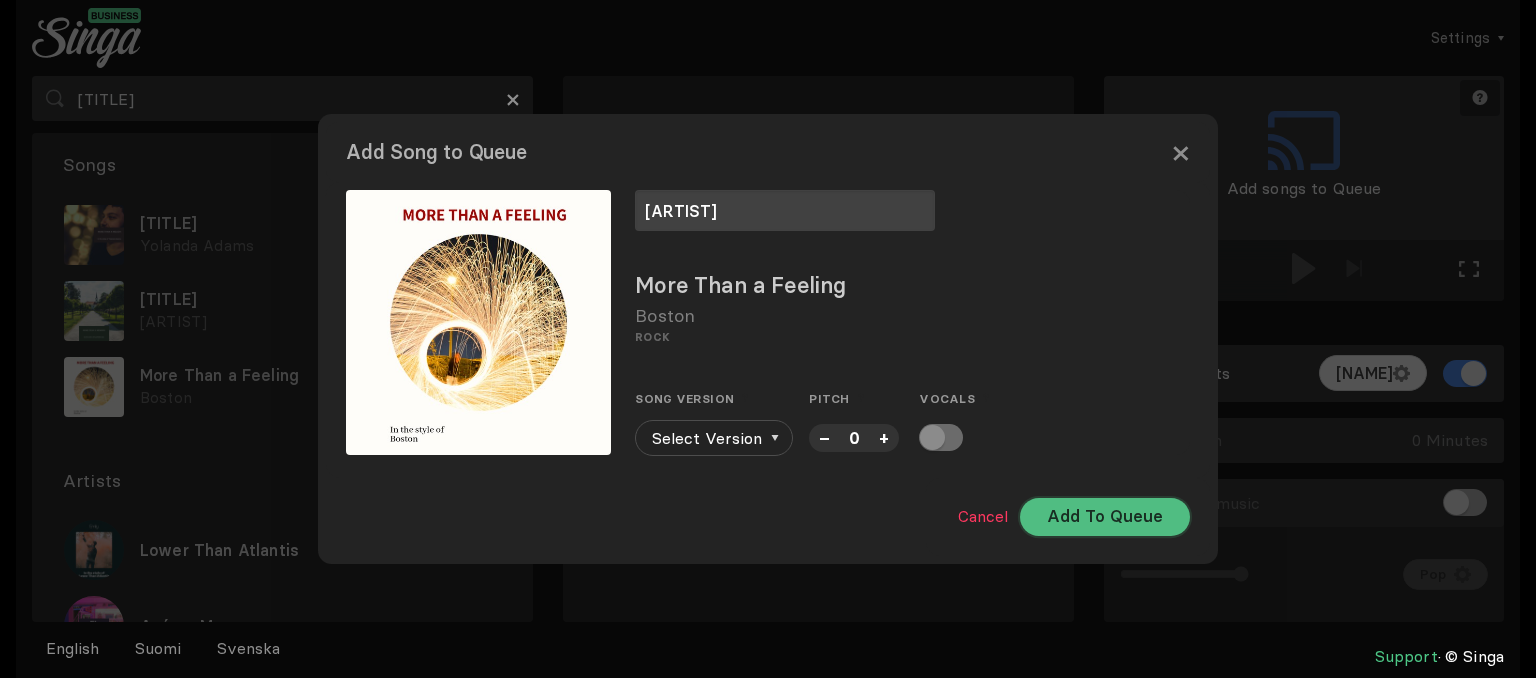 click on "Add To Queue" at bounding box center (1105, 517) 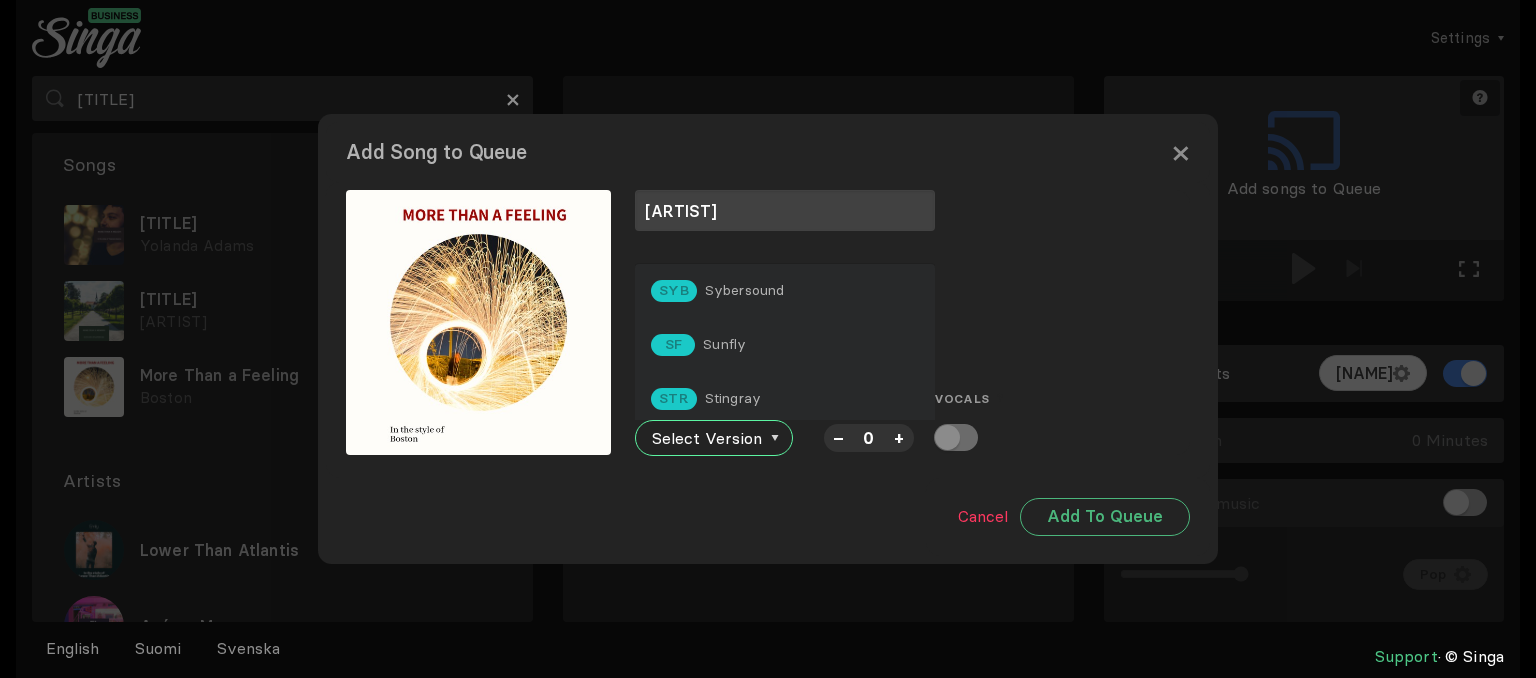 click on "SF Sunfly" at bounding box center (785, 291) 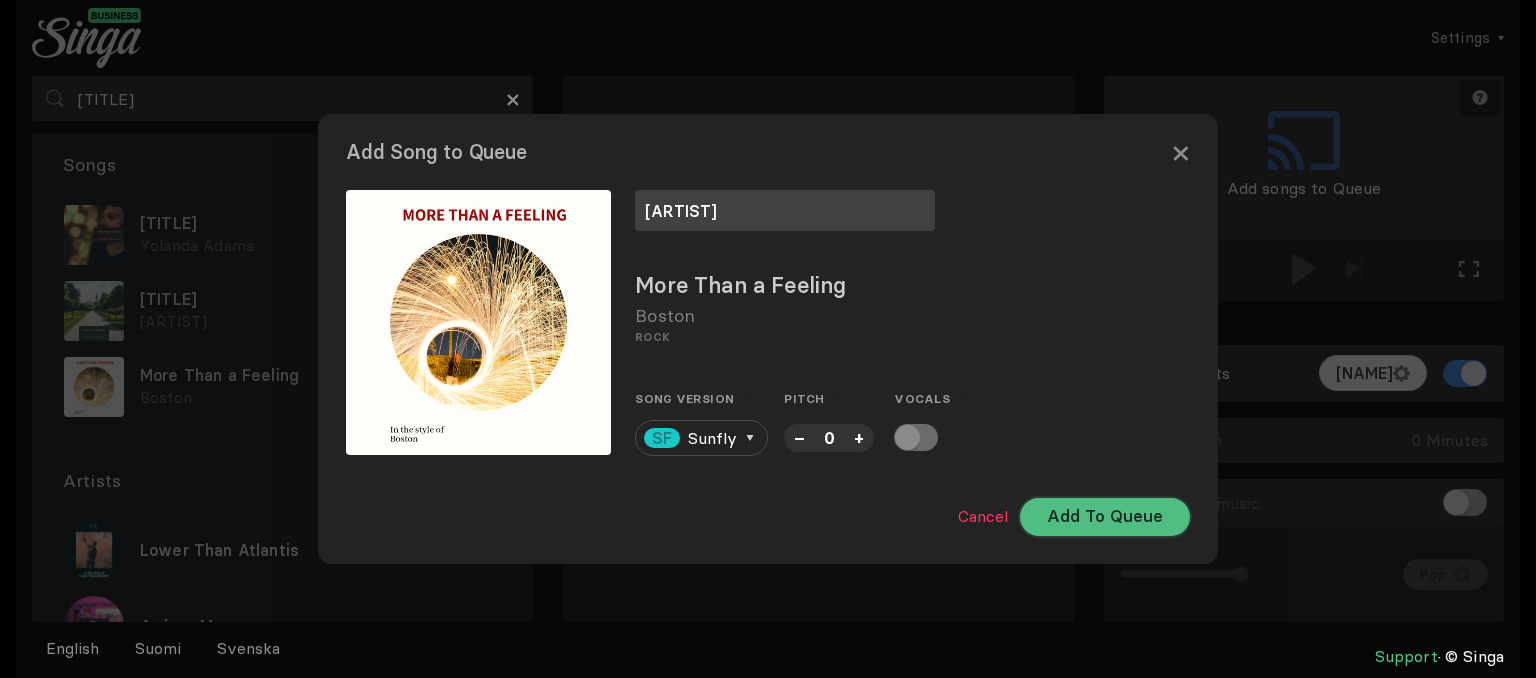 click on "Add To Queue" at bounding box center (1105, 517) 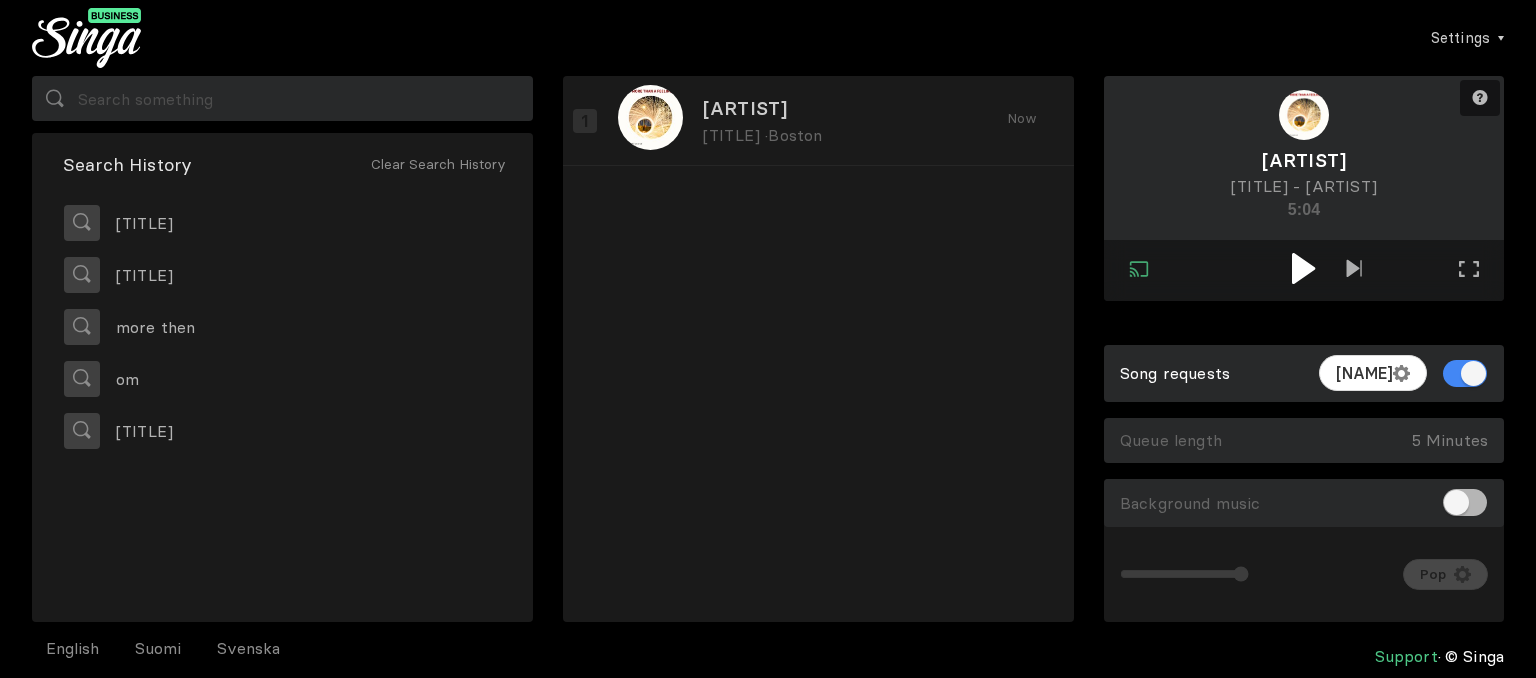 click at bounding box center (1304, 268) 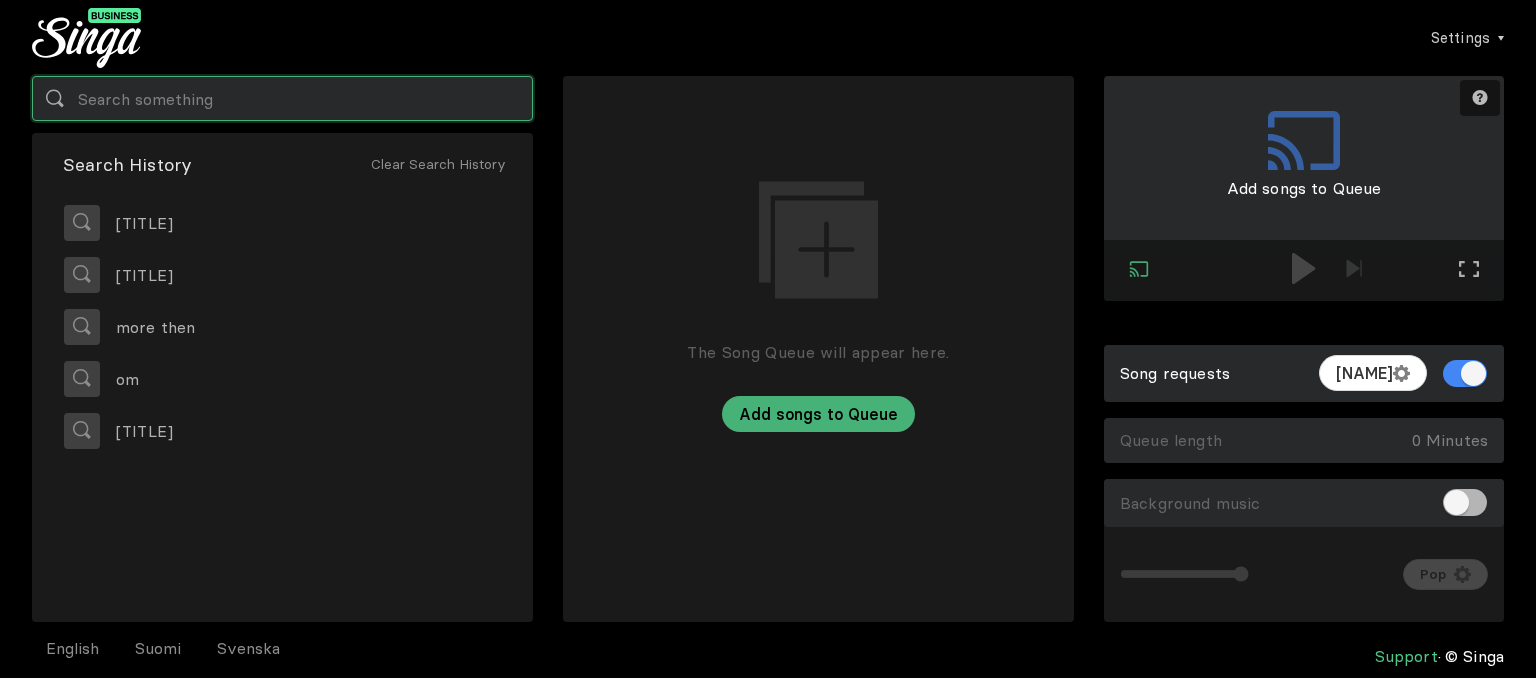 click at bounding box center (282, 98) 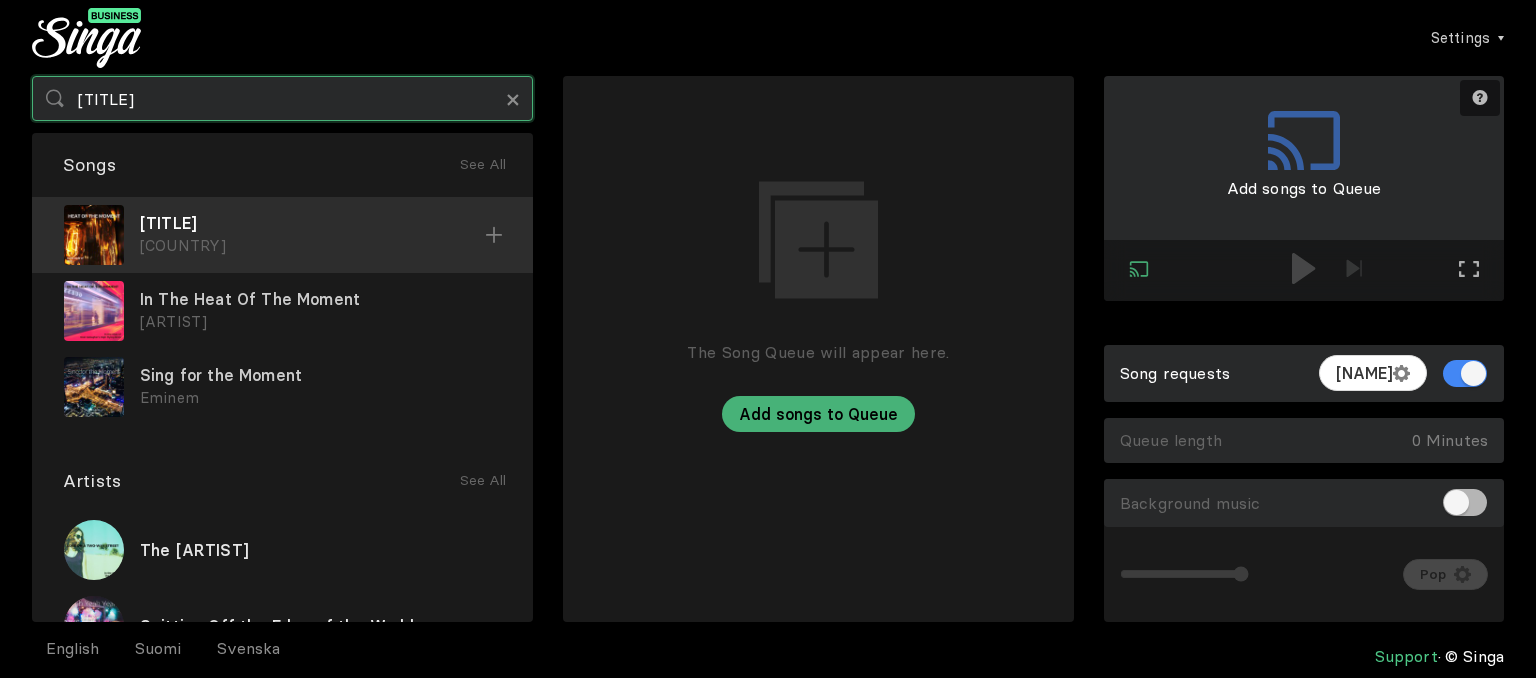 type on "[TITLE]" 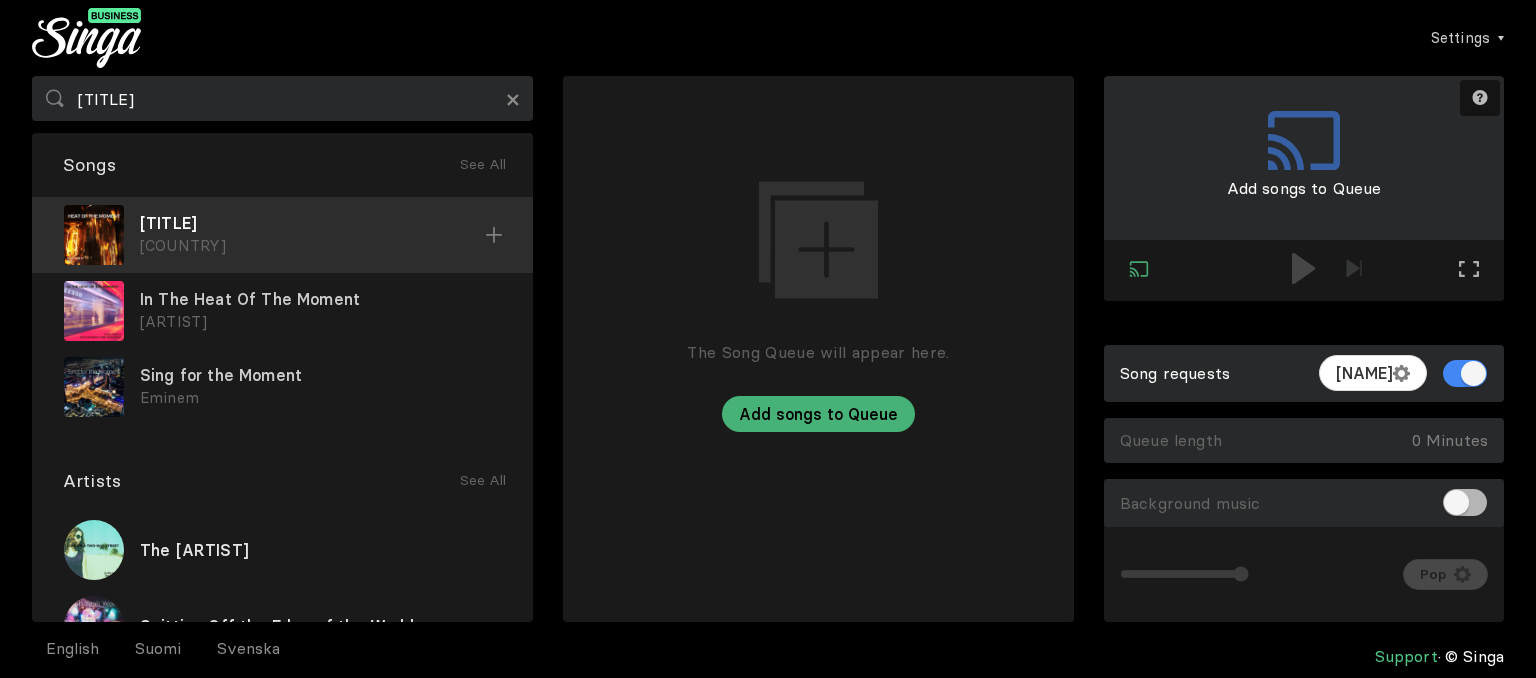 click on "[TITLE] [ARTIST]" at bounding box center [282, 235] 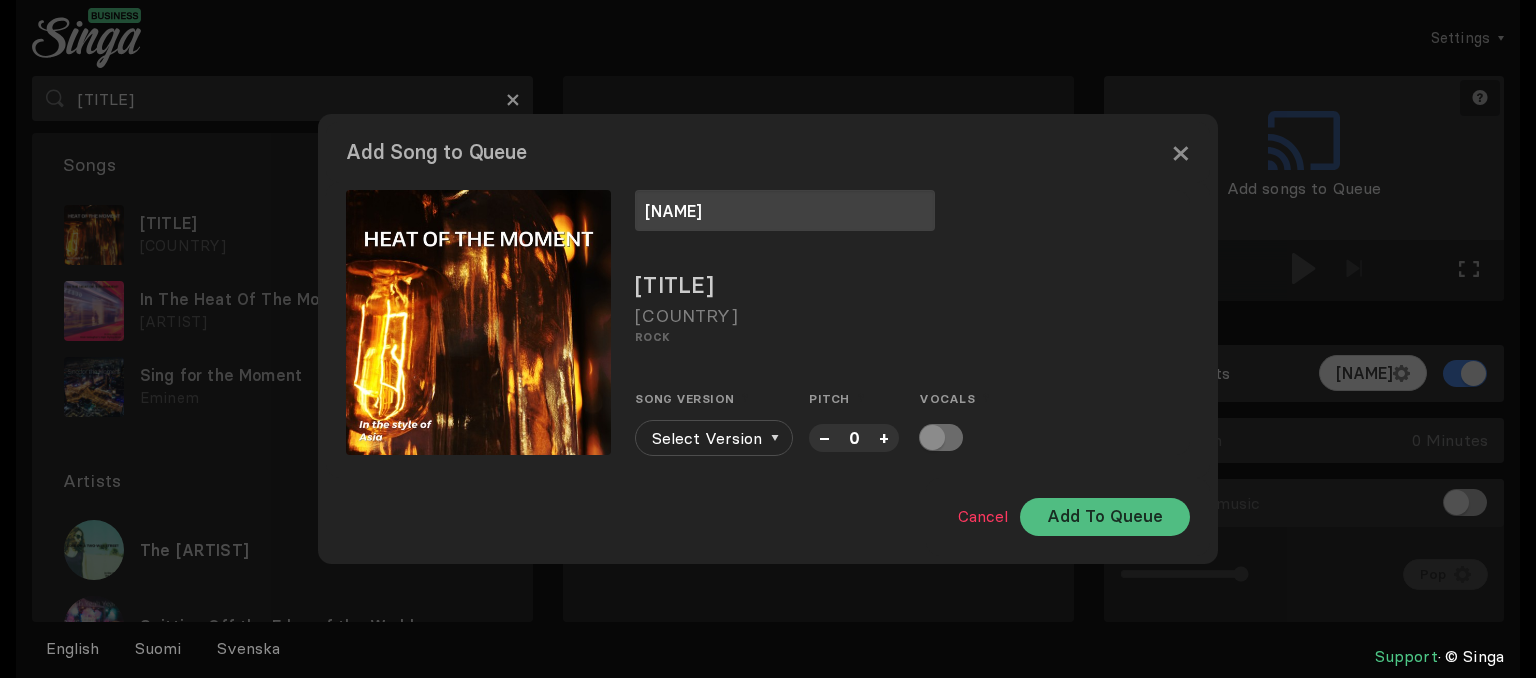 type on "[NAME]" 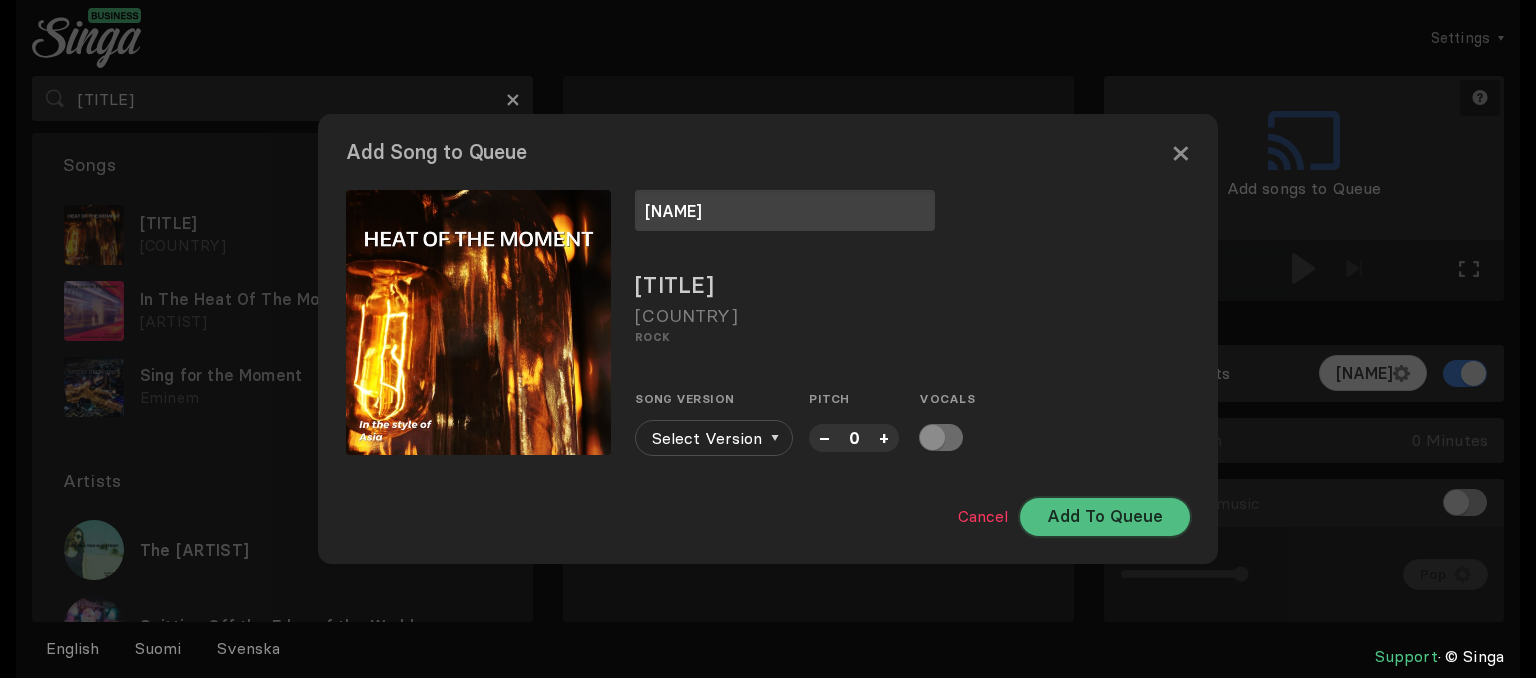 click on "Add To Queue" at bounding box center (1105, 517) 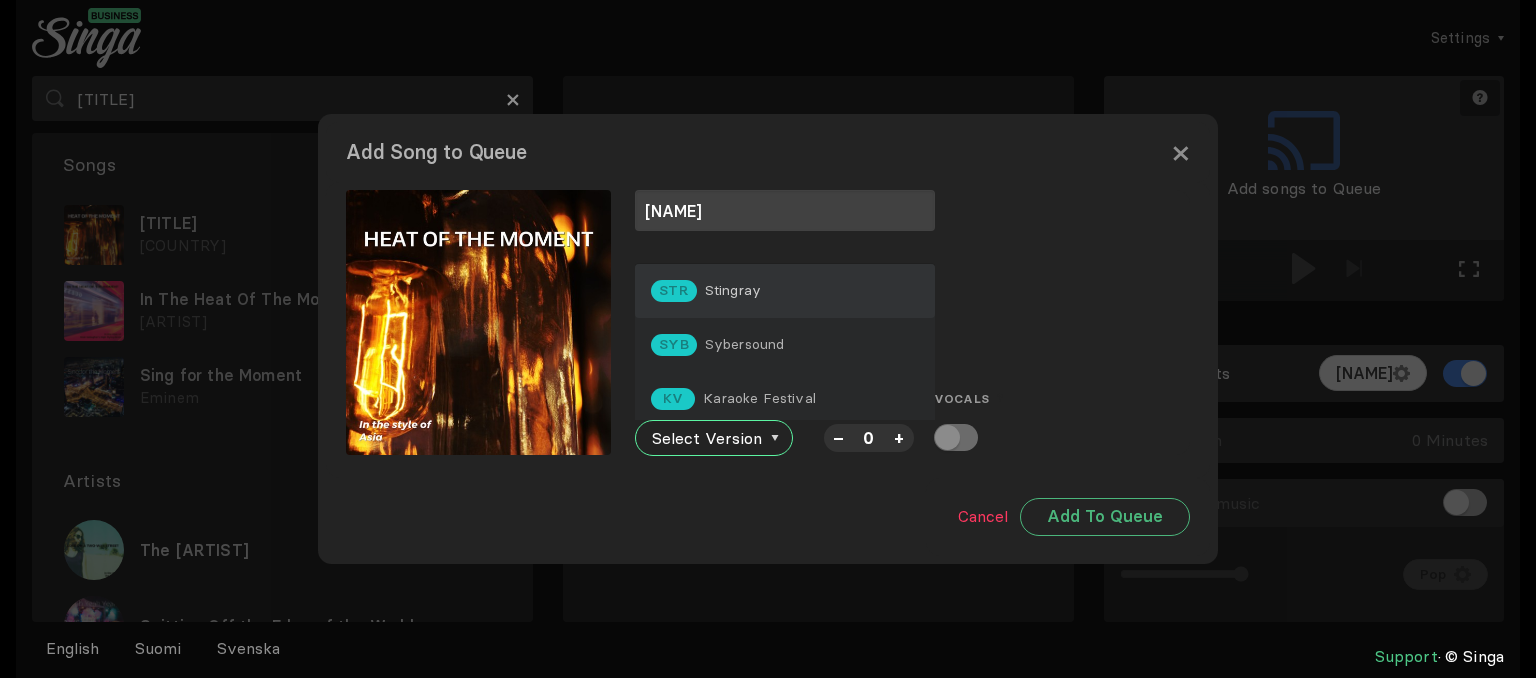 click on "STR Stingray" at bounding box center [785, 291] 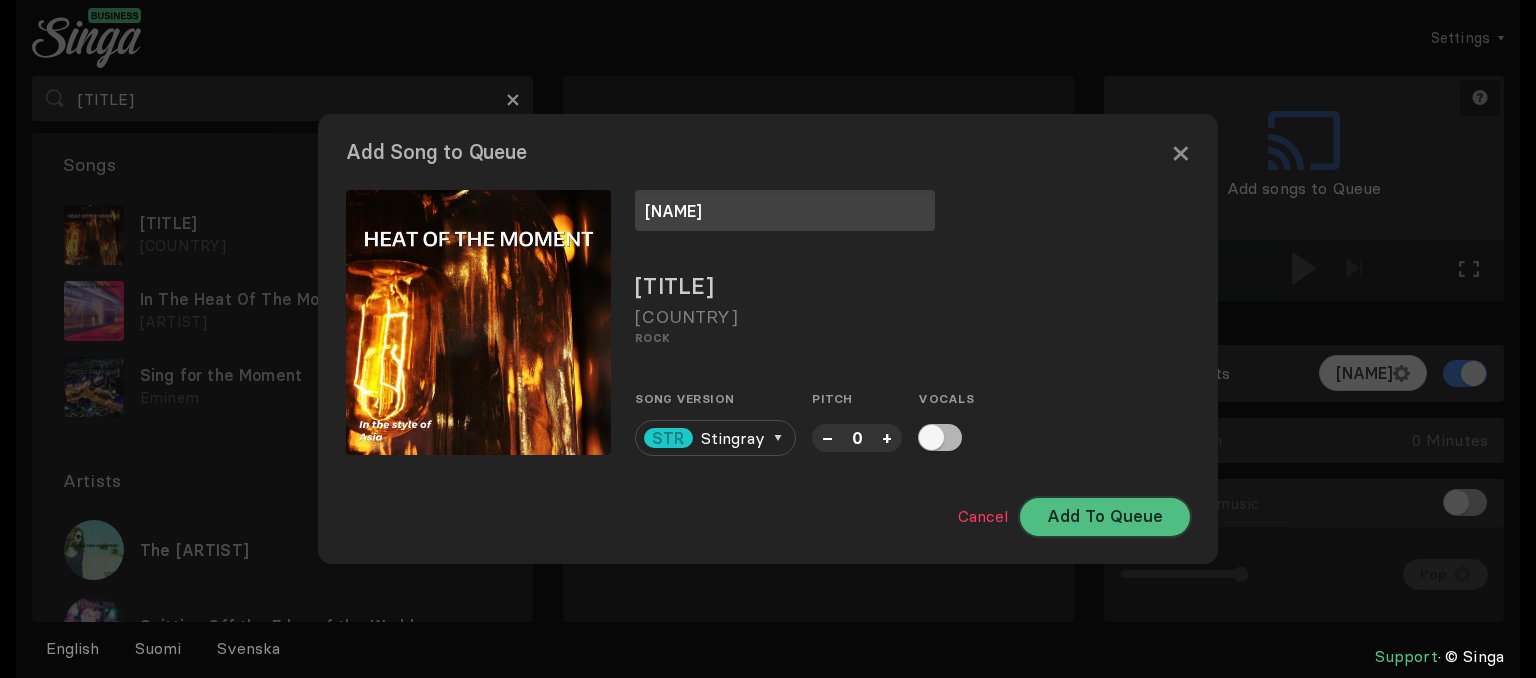 click on "Add To Queue" at bounding box center (1105, 517) 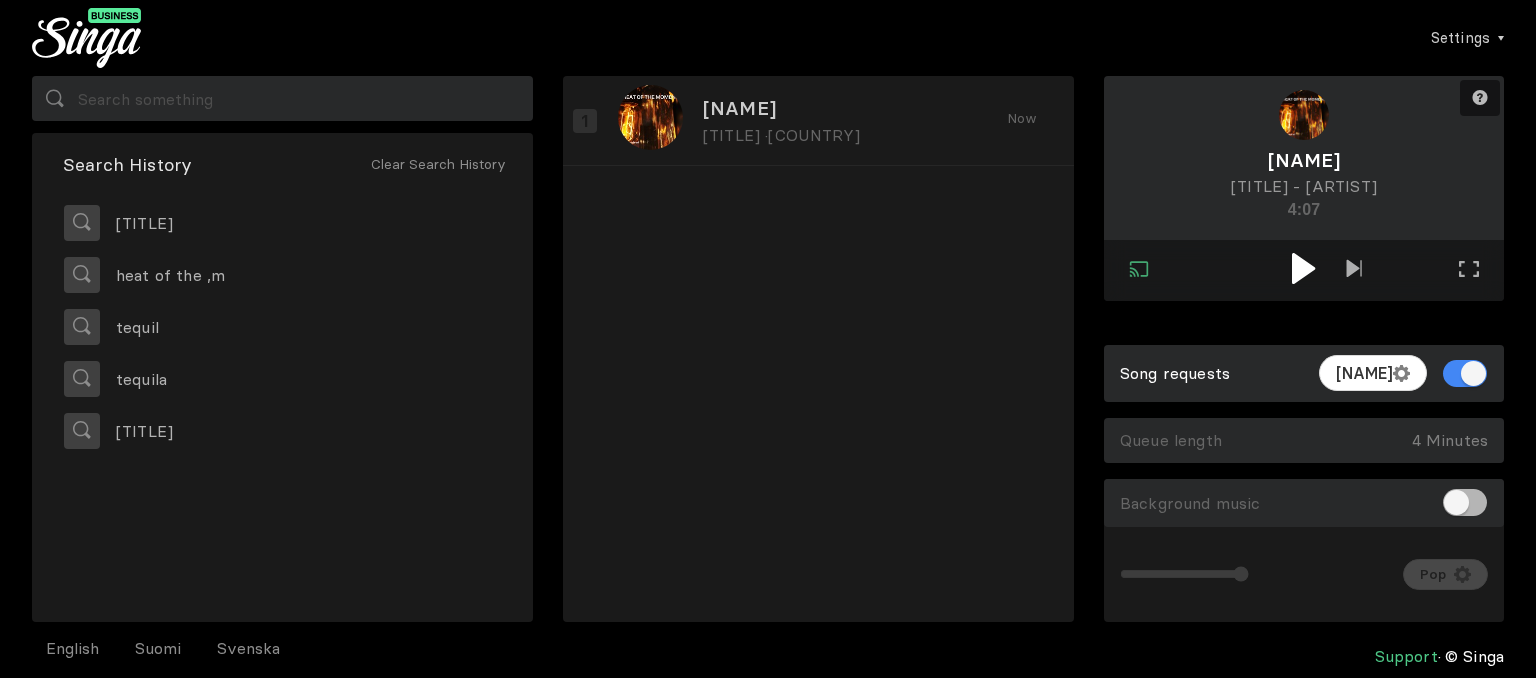 click at bounding box center (1304, 270) 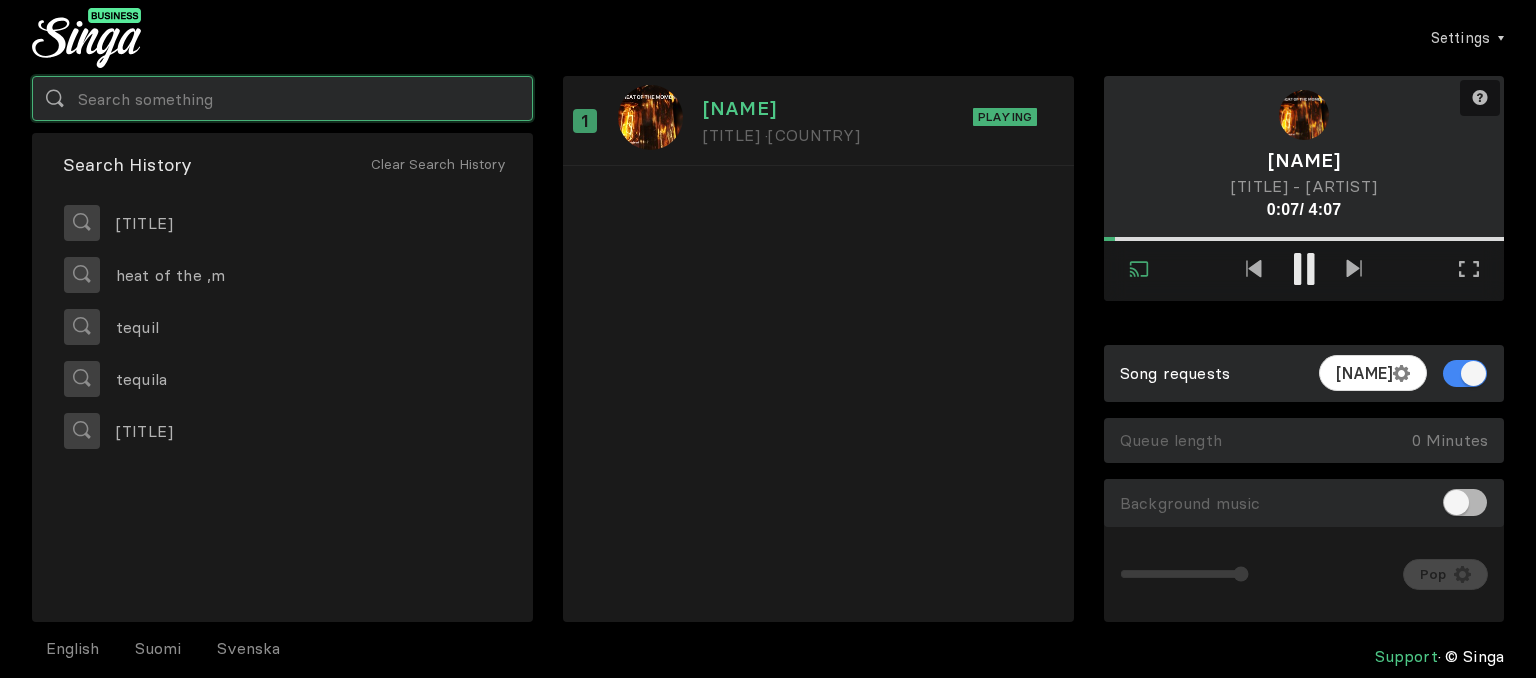 click at bounding box center [282, 98] 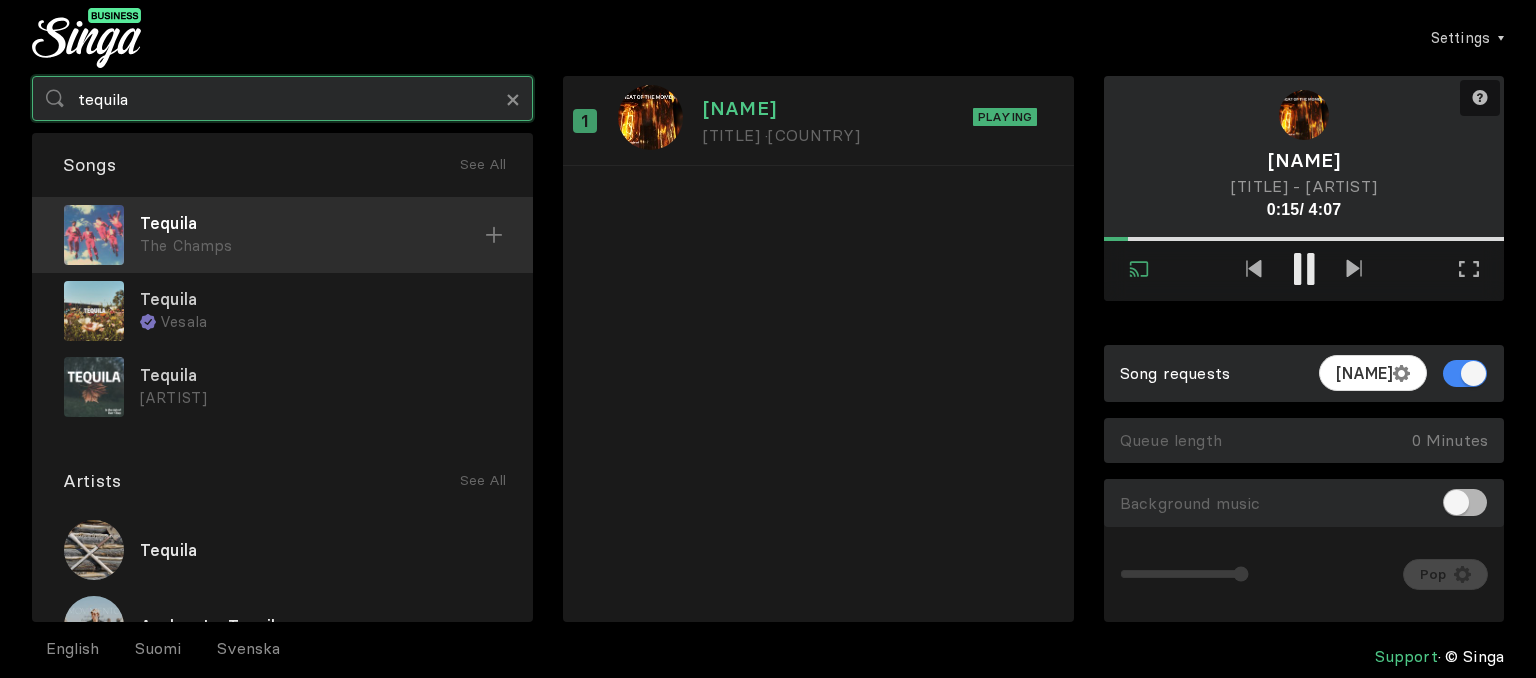 type on "tequila" 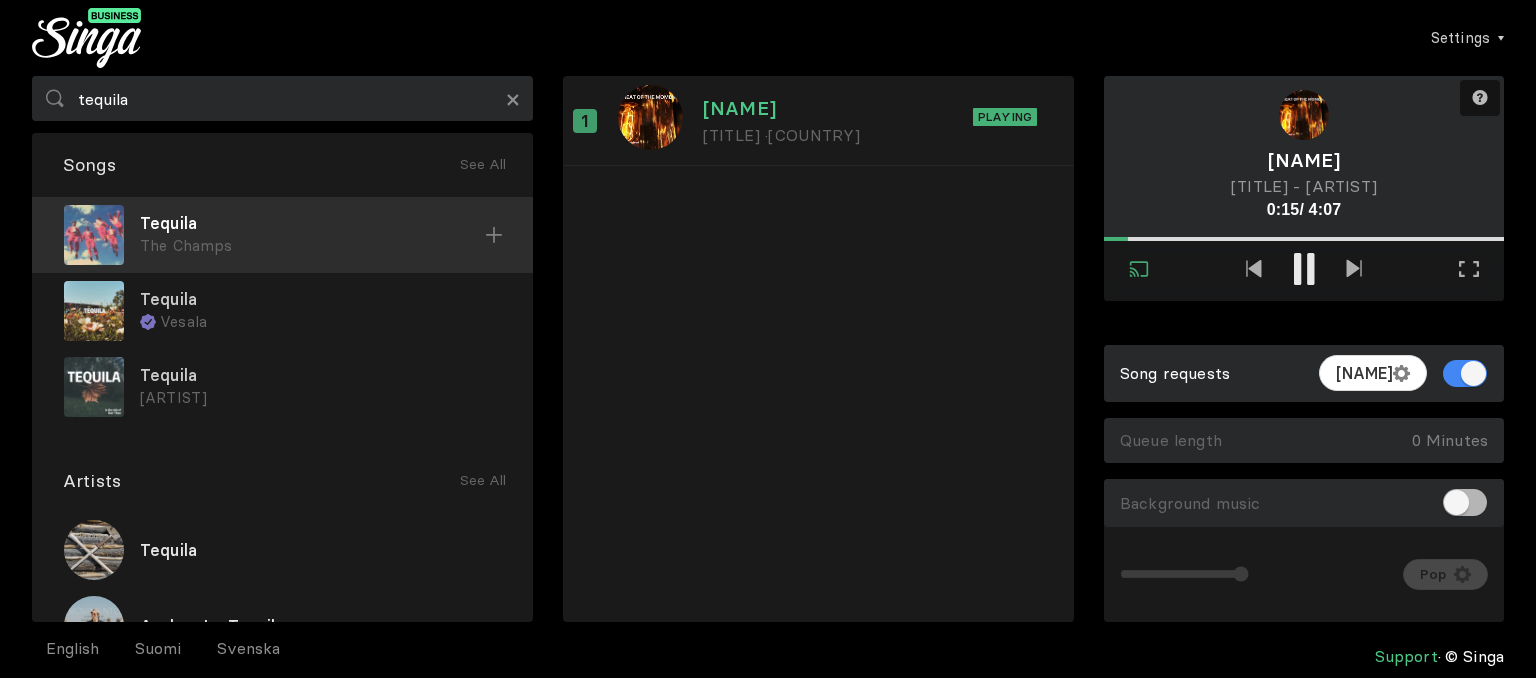 click on "Tequila" at bounding box center (312, 223) 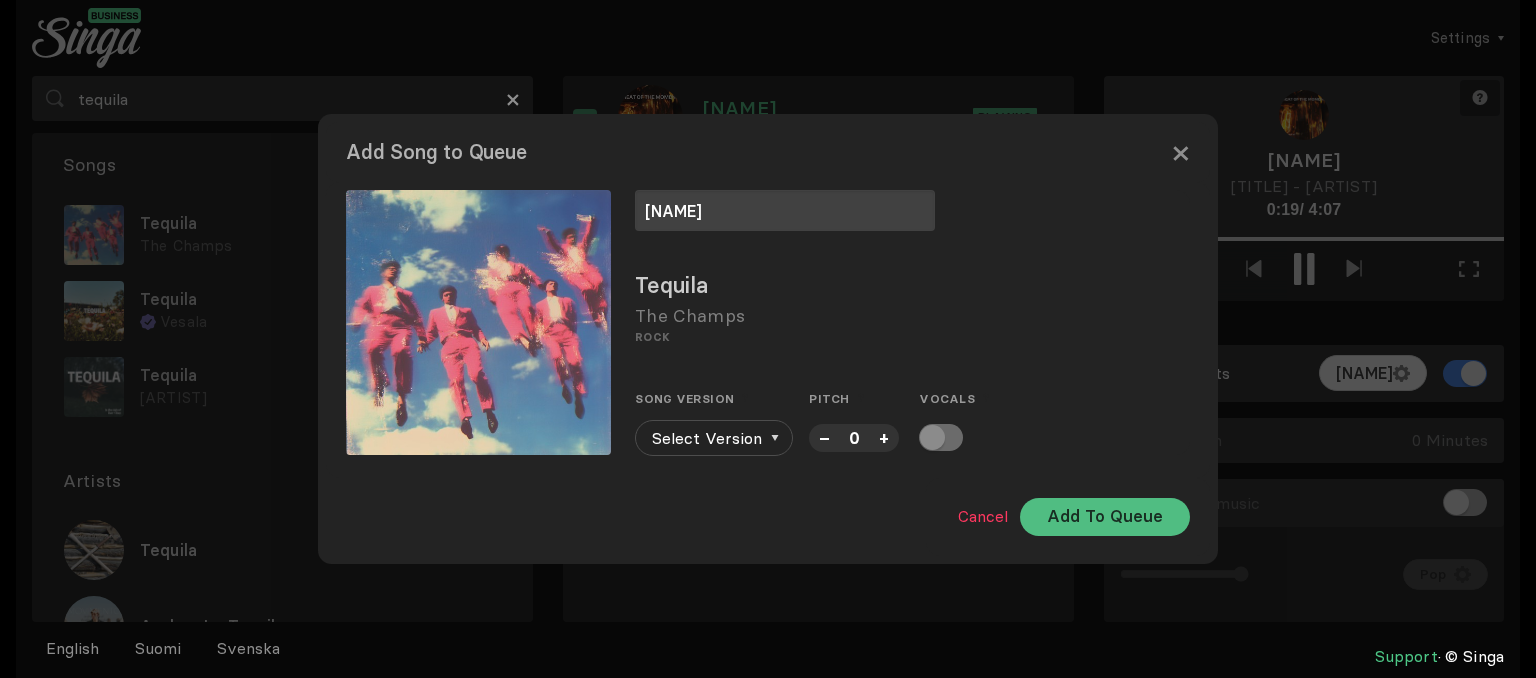 type on "[NAME]" 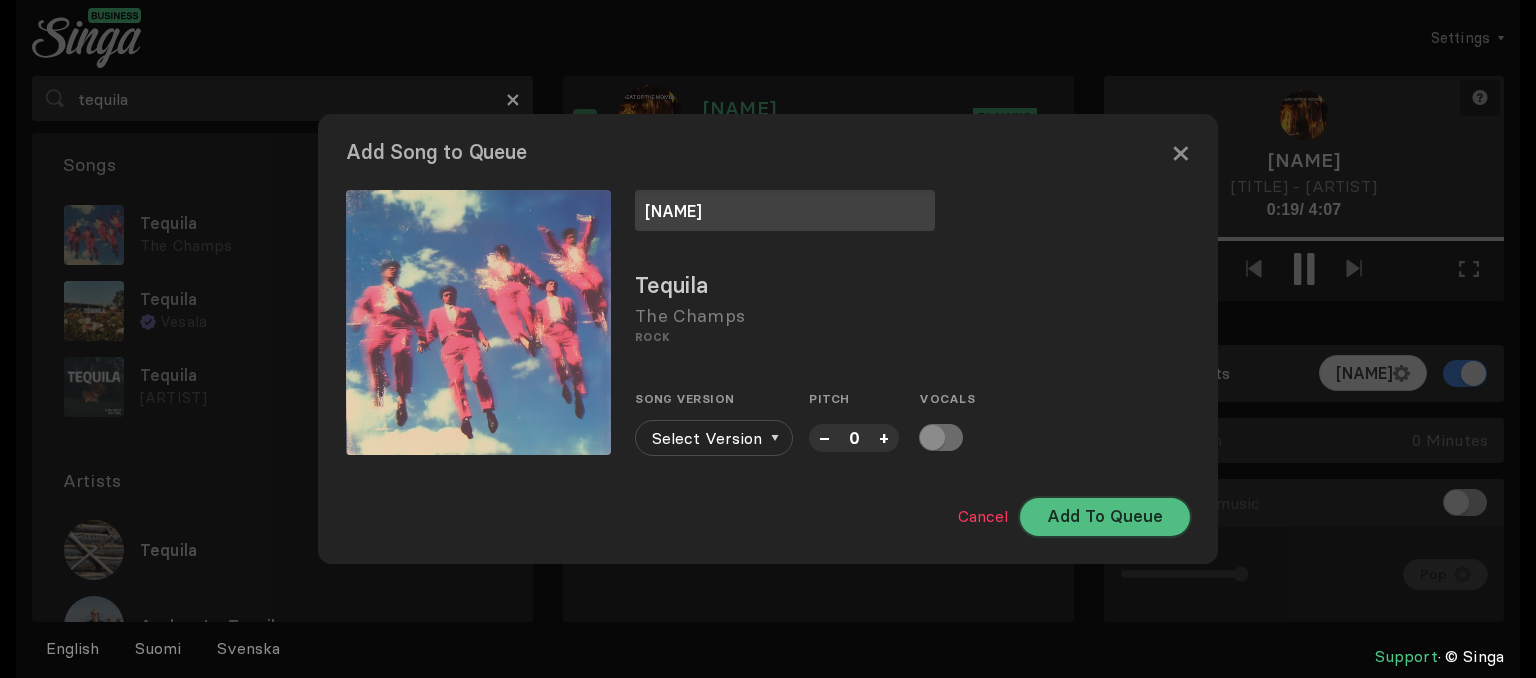 click on "Add To Queue" at bounding box center [1105, 517] 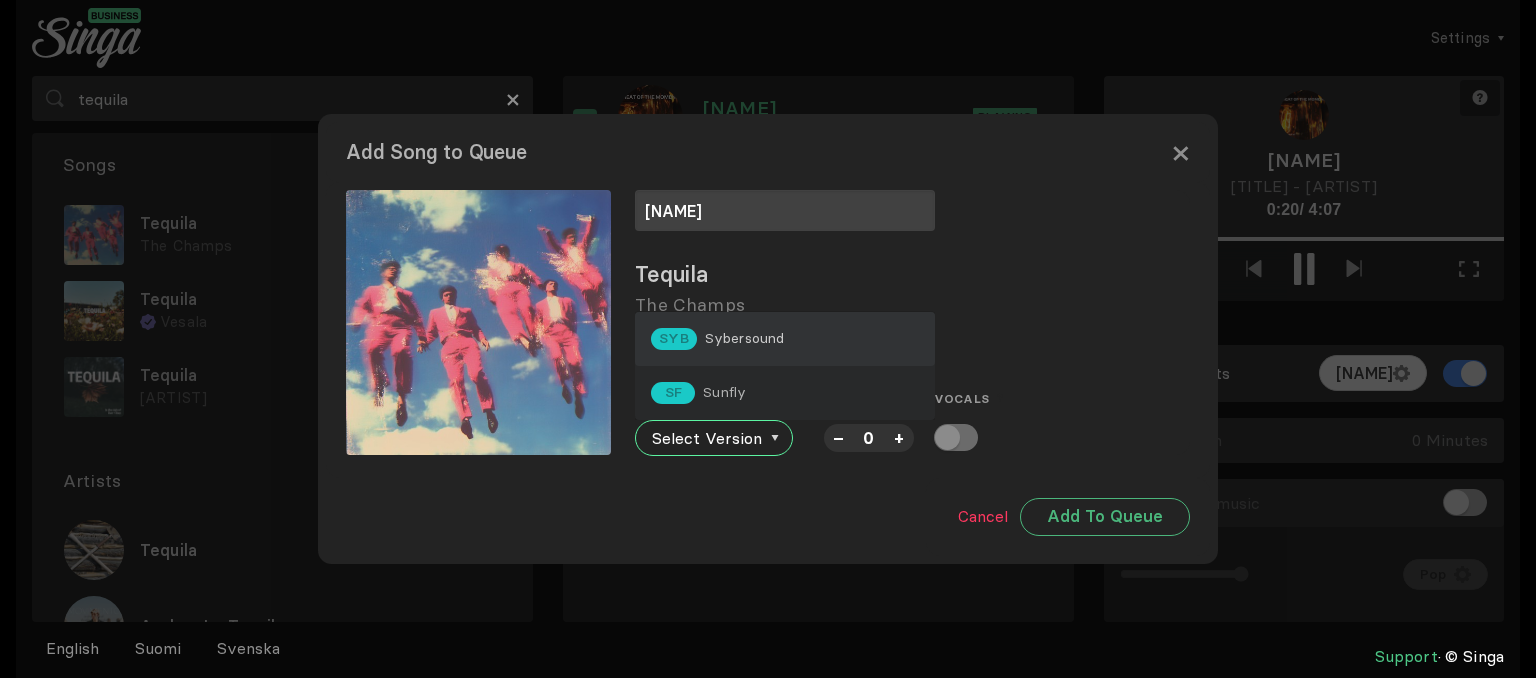 click on "Sybersound" at bounding box center (745, 338) 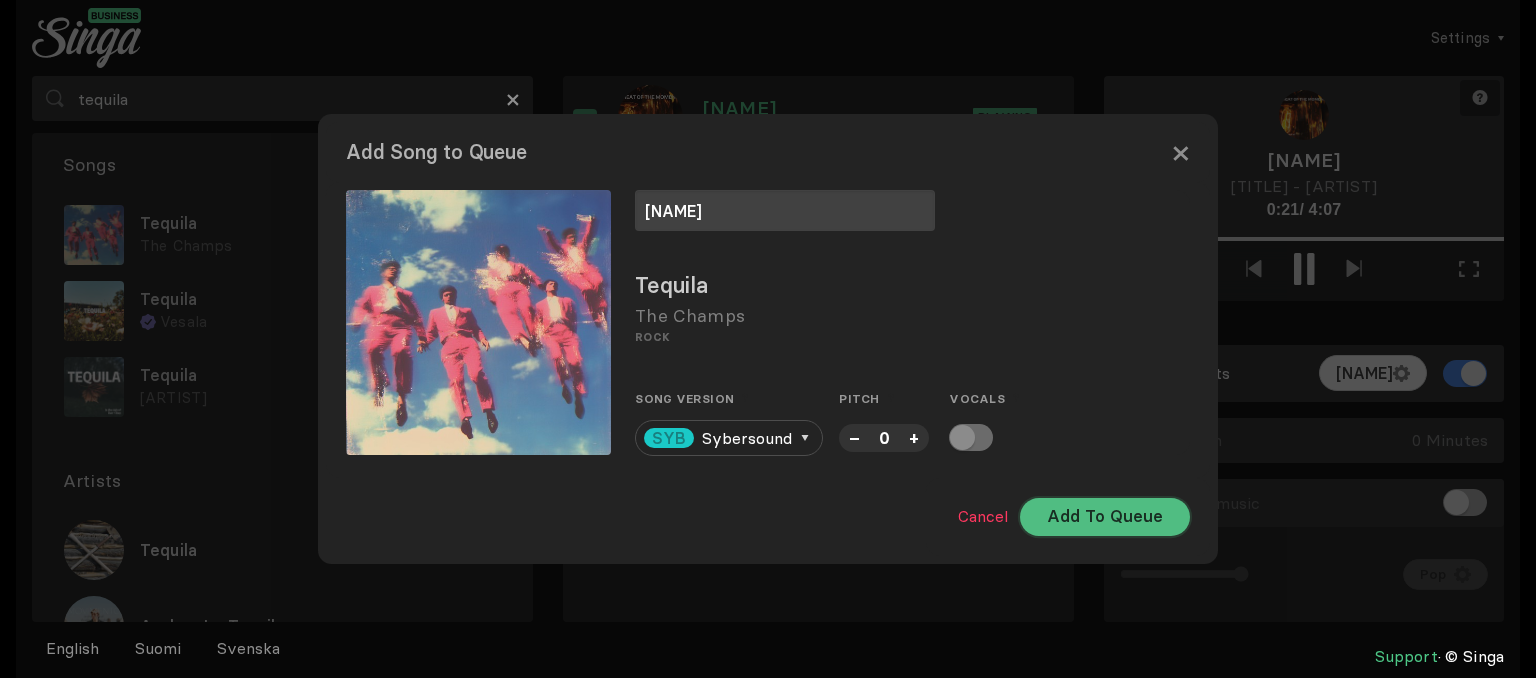 click on "Add To Queue" at bounding box center [1105, 517] 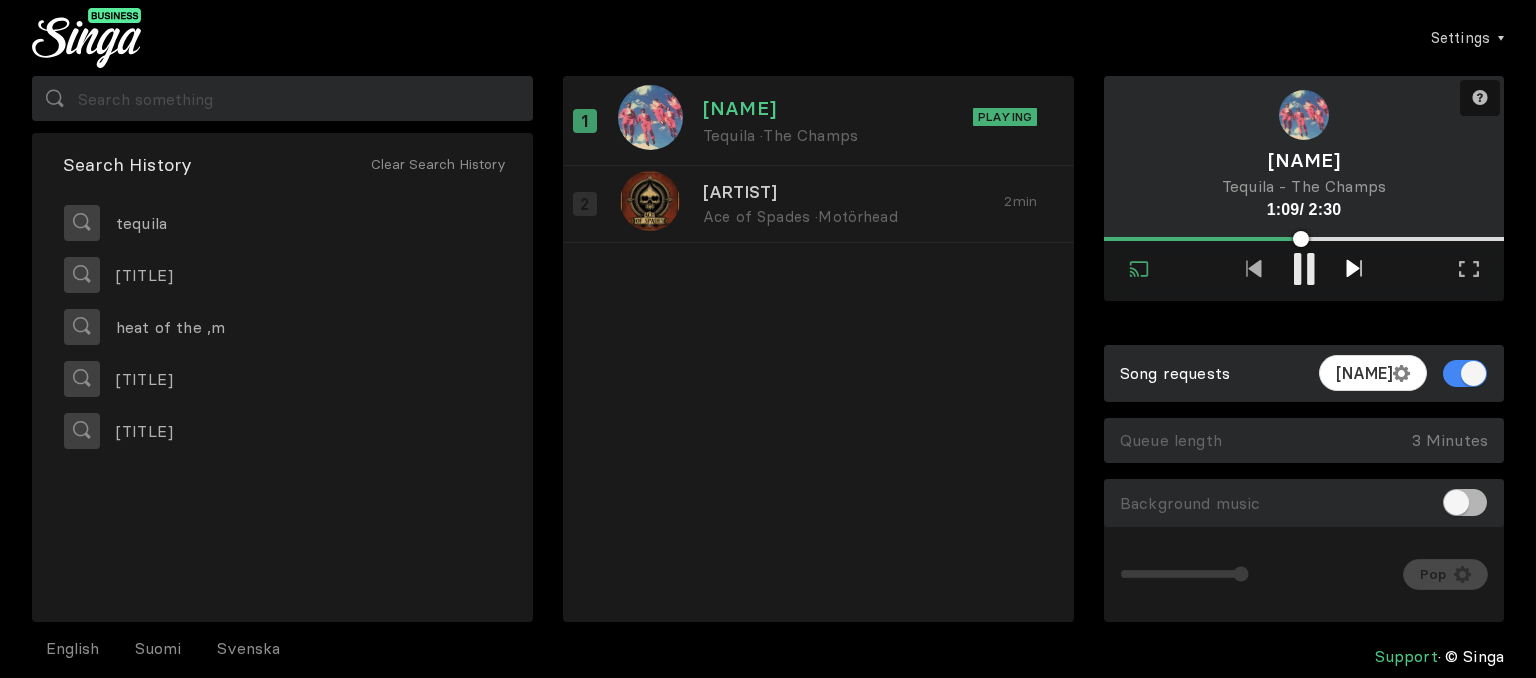 click at bounding box center [1353, 268] 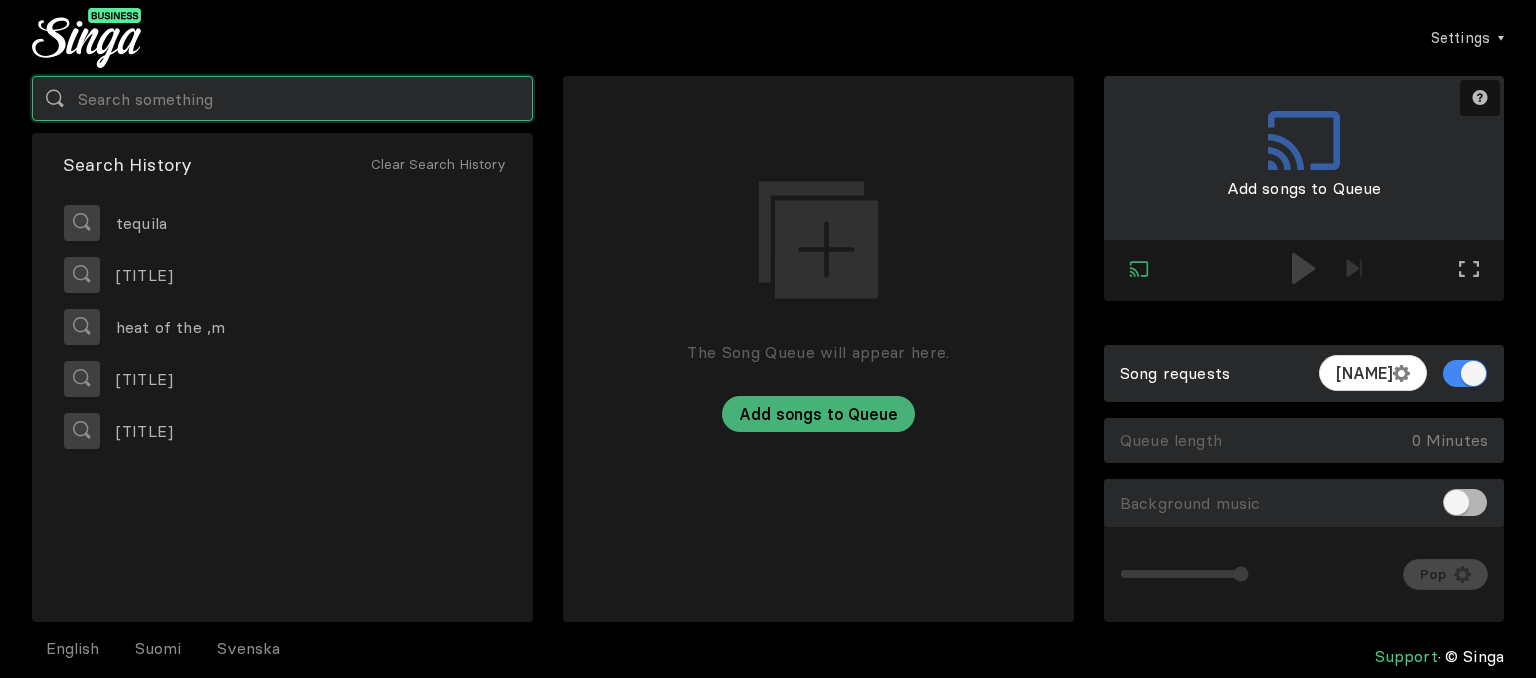 click at bounding box center (282, 98) 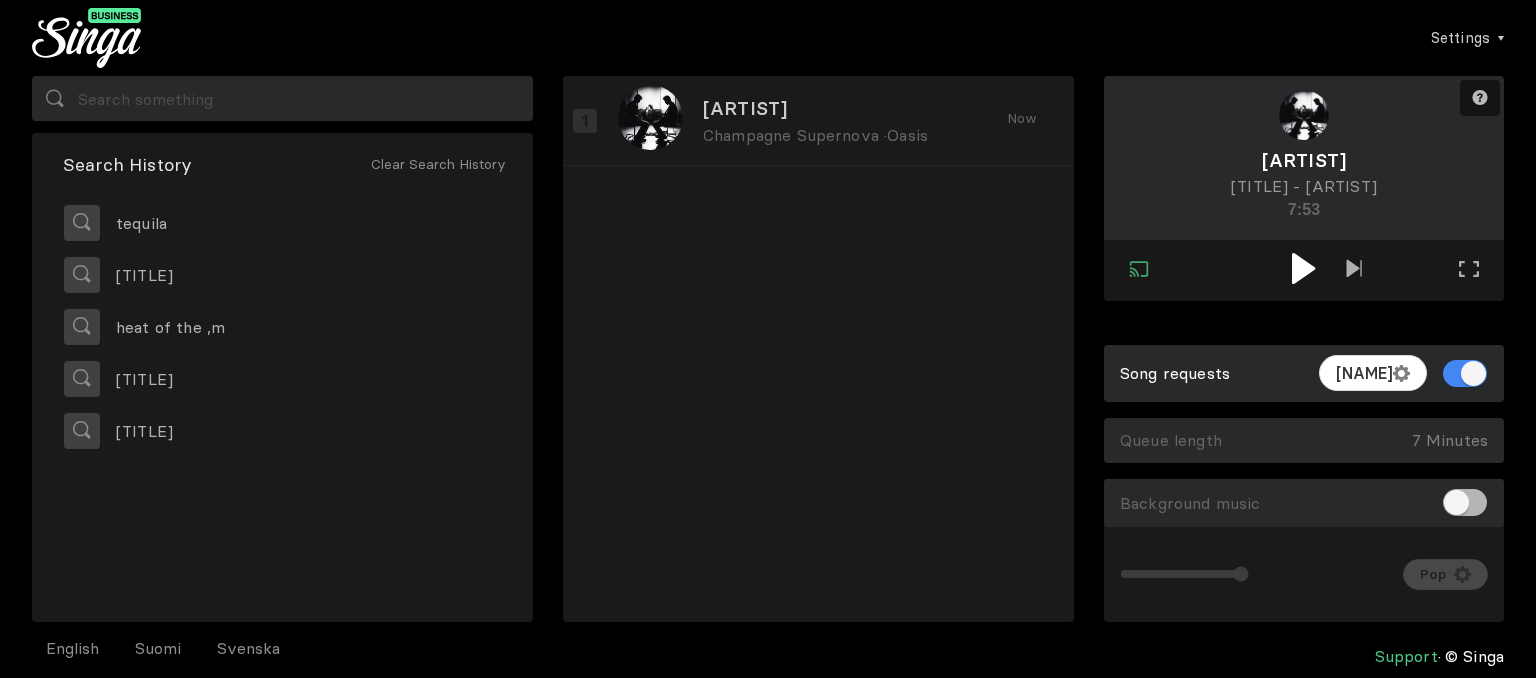 click at bounding box center (1304, 270) 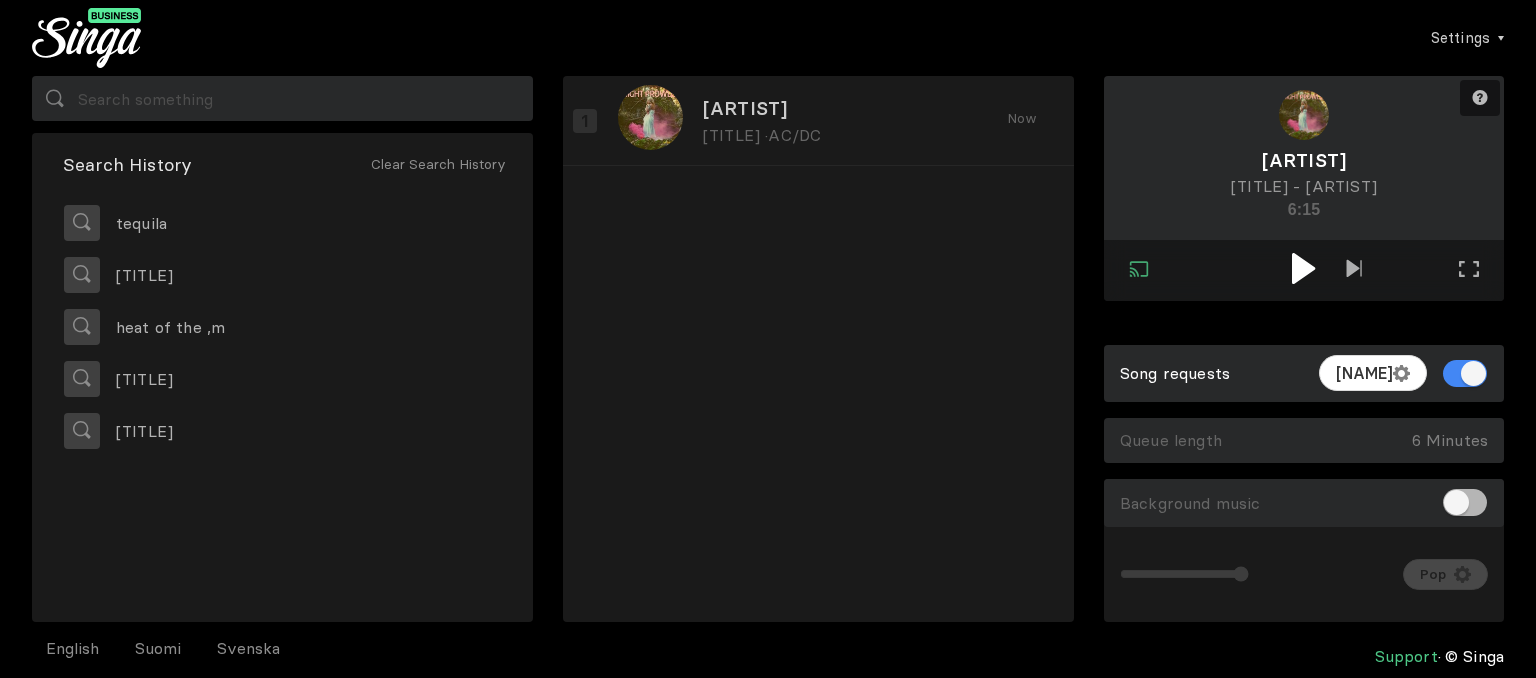 click at bounding box center [1304, 270] 